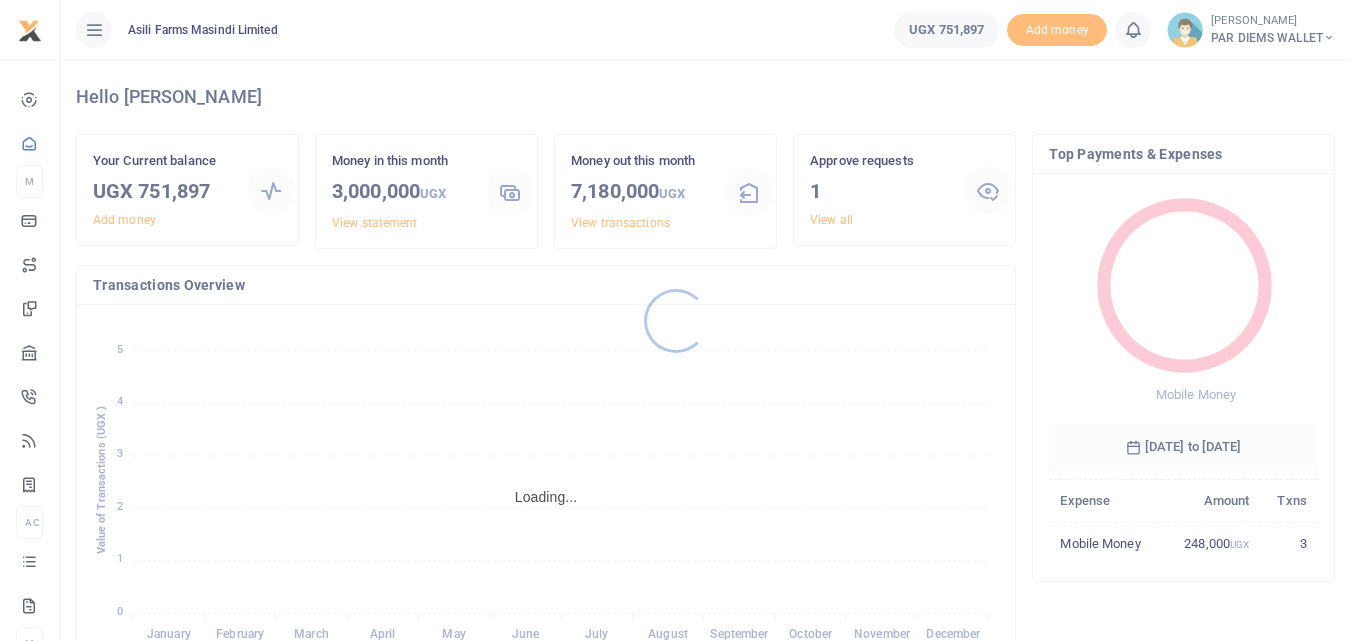 scroll, scrollTop: 0, scrollLeft: 0, axis: both 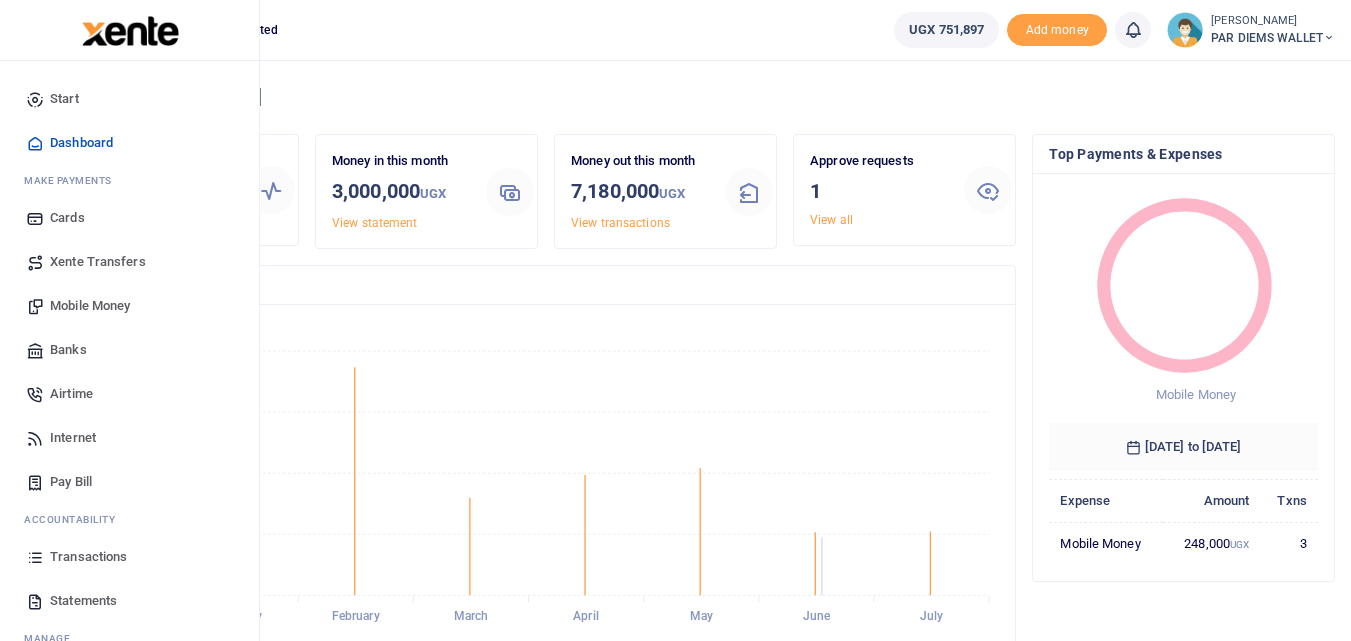 click on "Mobile Money" at bounding box center [90, 306] 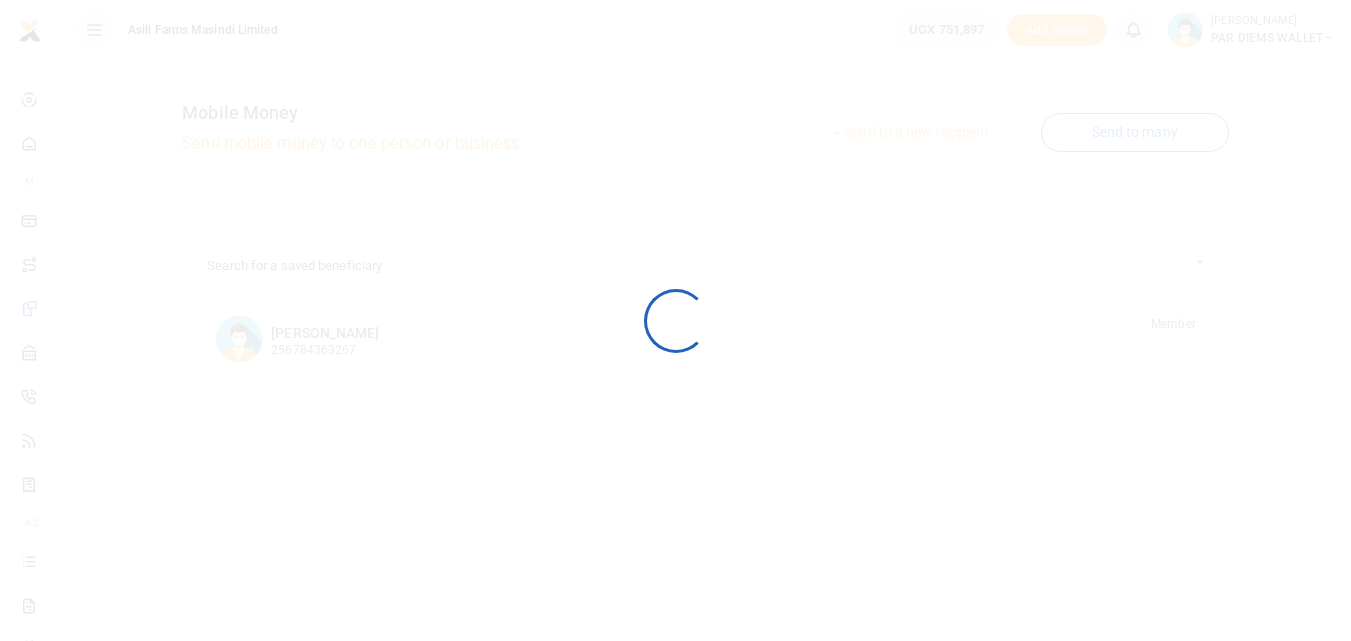 scroll, scrollTop: 0, scrollLeft: 0, axis: both 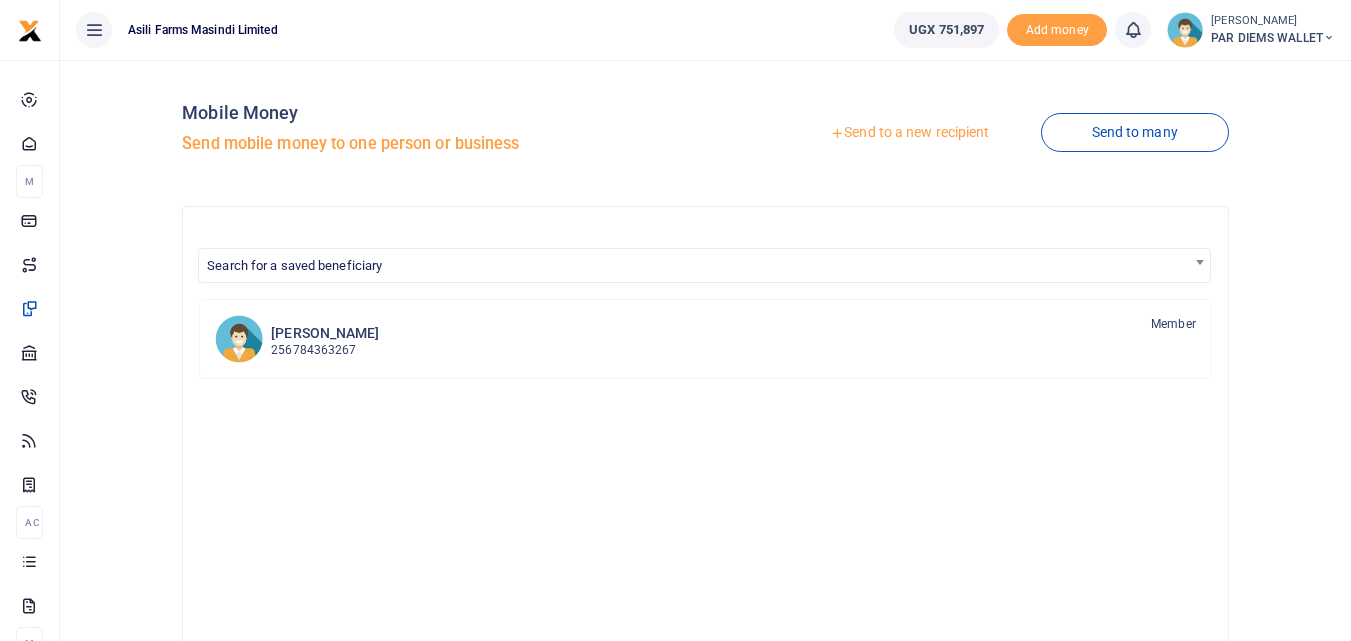 click on "Send to a new recipient" at bounding box center (909, 133) 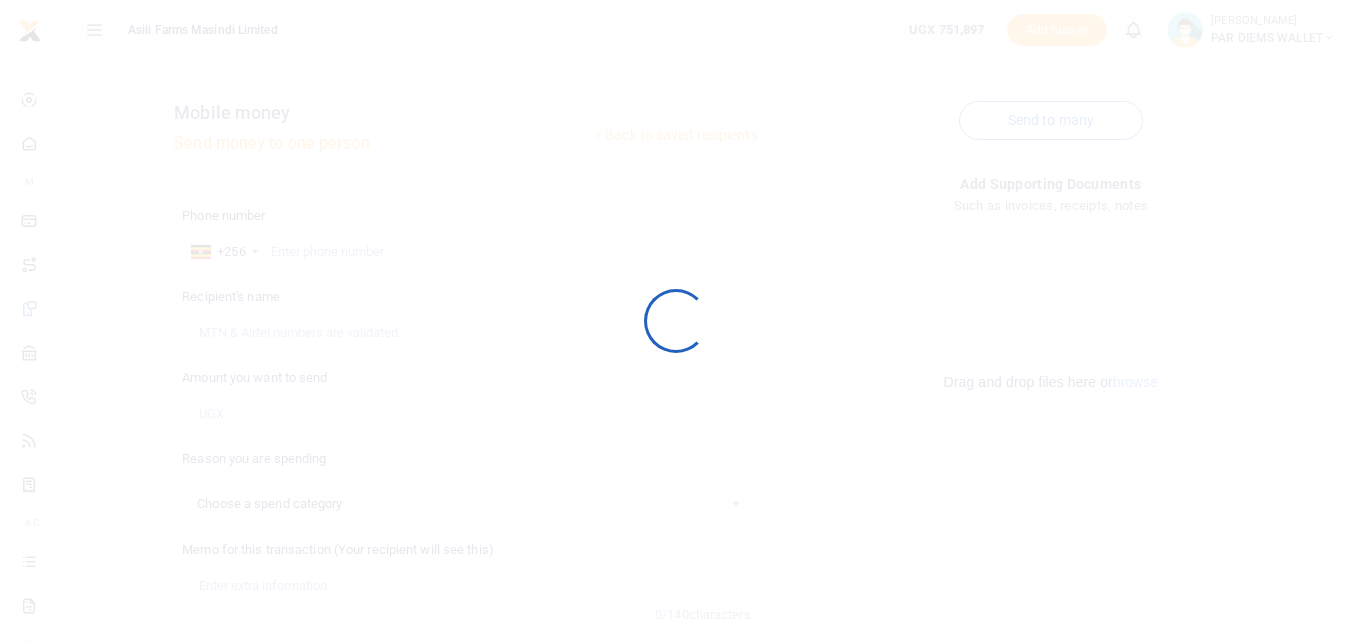 scroll, scrollTop: 0, scrollLeft: 0, axis: both 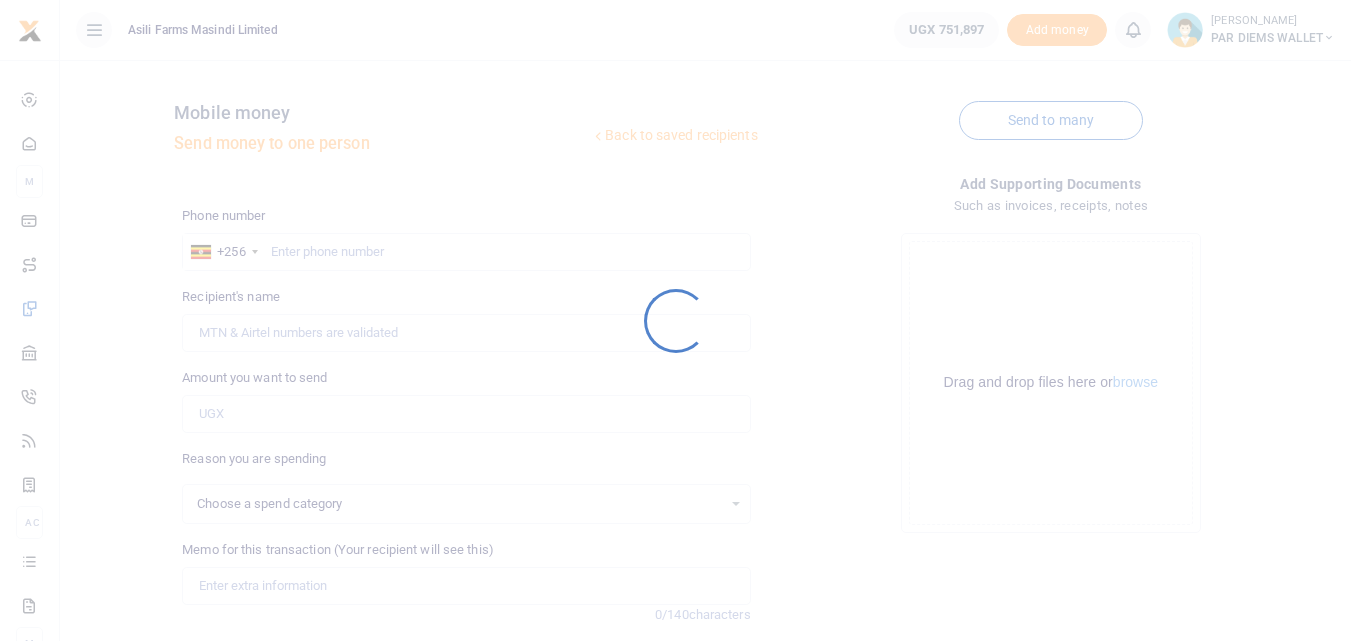 select 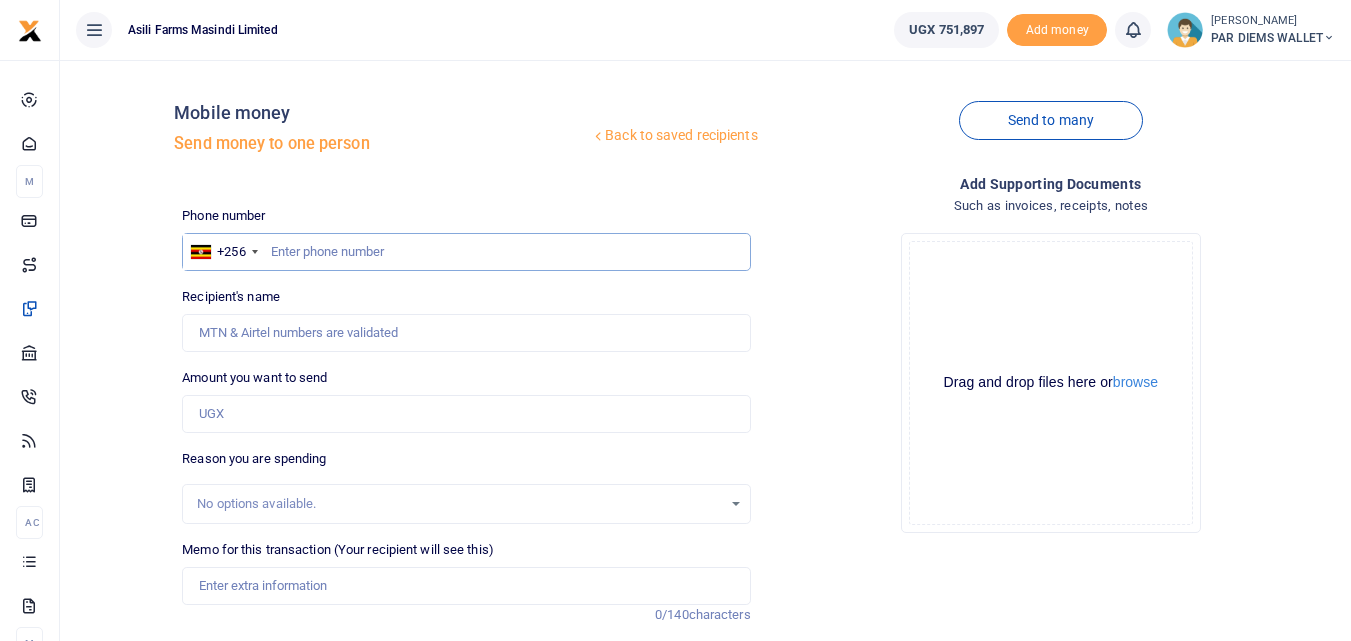 click at bounding box center (466, 252) 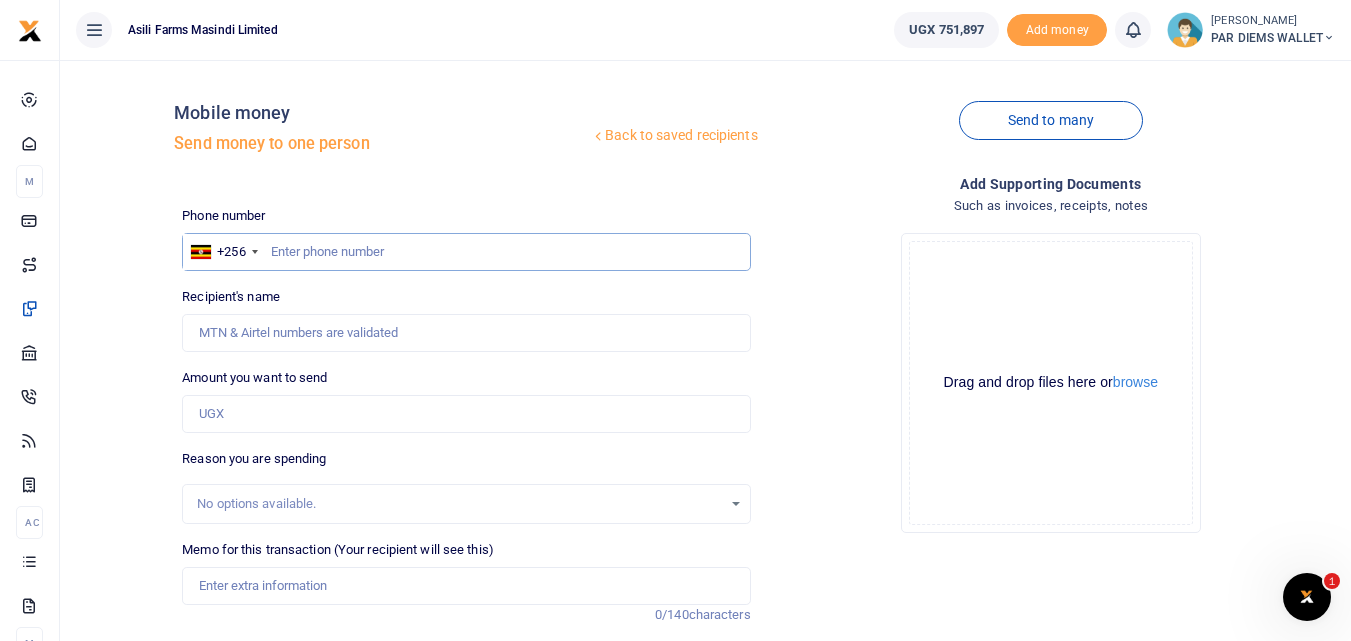 scroll, scrollTop: 0, scrollLeft: 0, axis: both 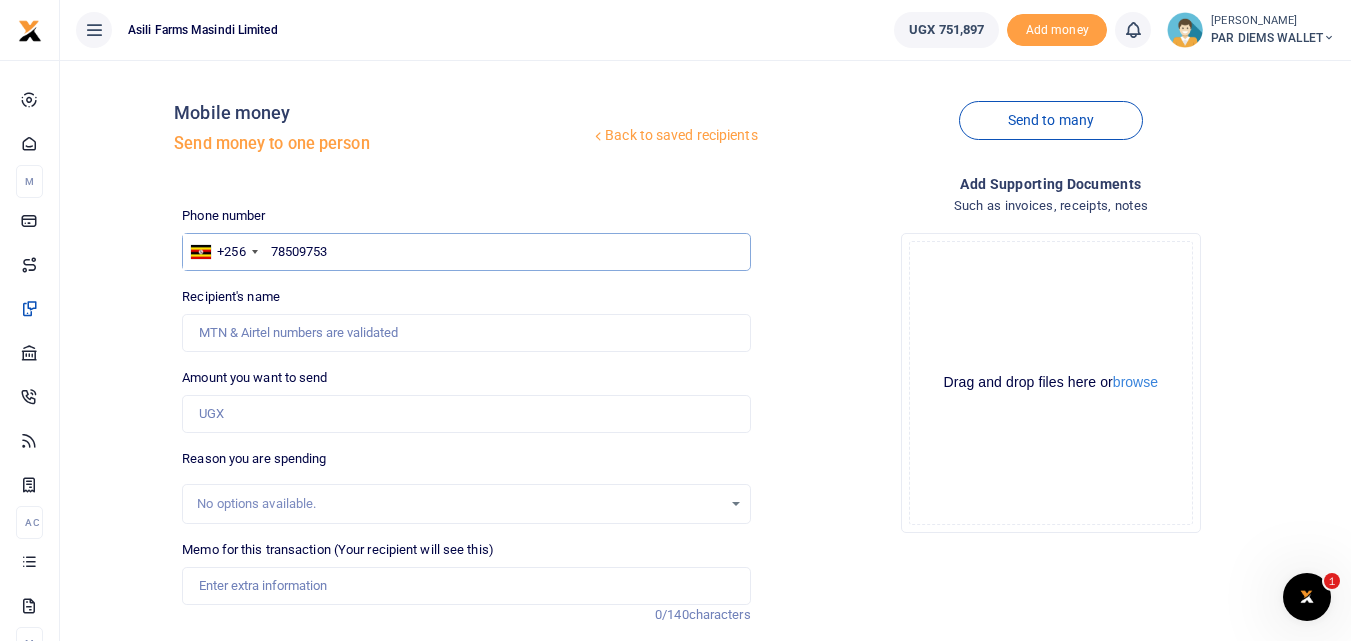 type on "785097534" 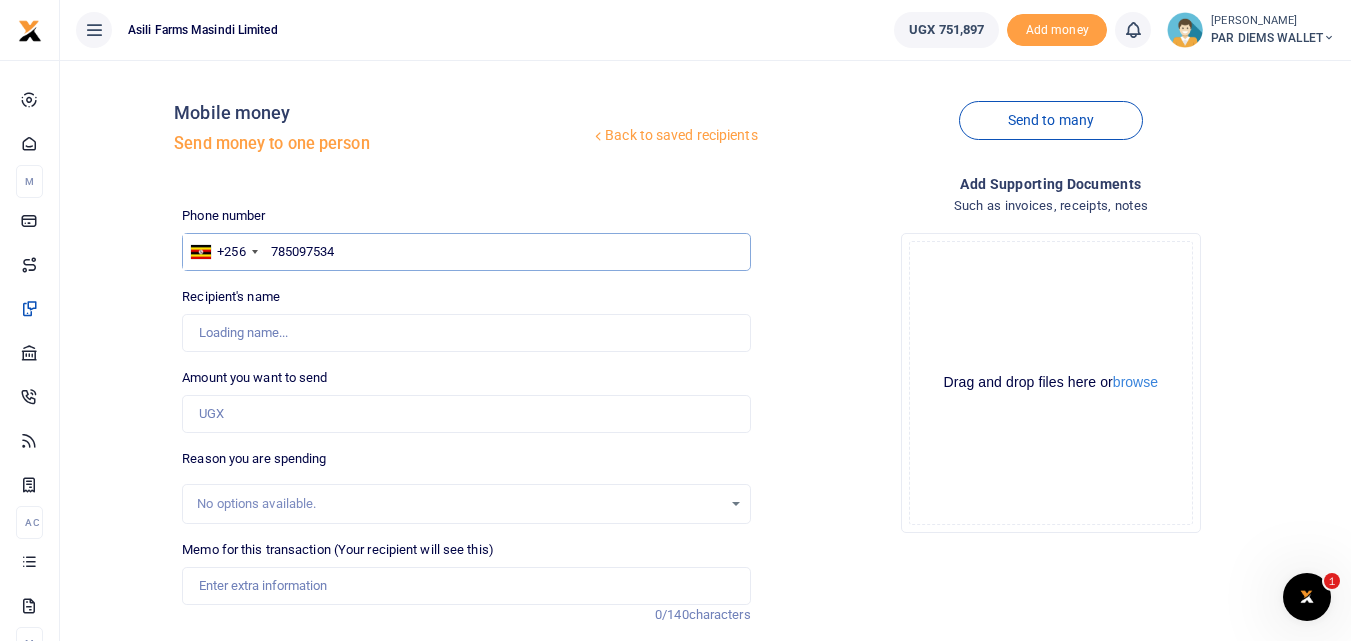 type on "John Kennedy Rabeja" 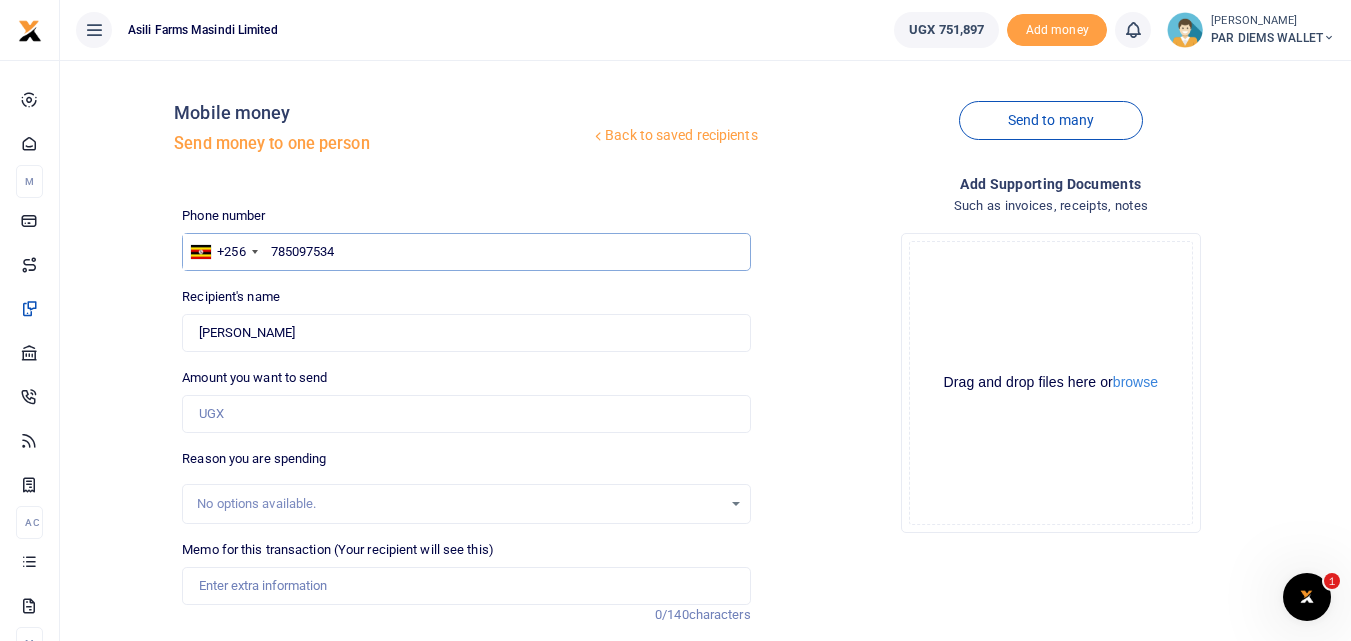 type on "785097534" 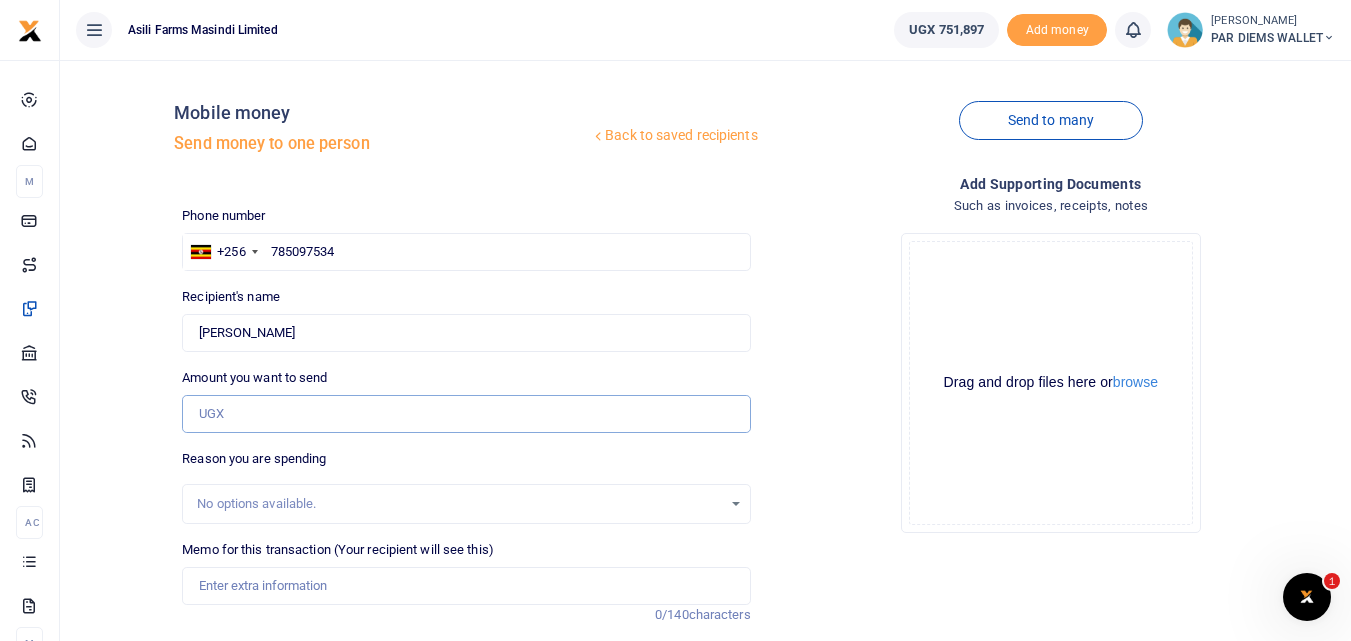 click on "Amount you want to send" at bounding box center (466, 414) 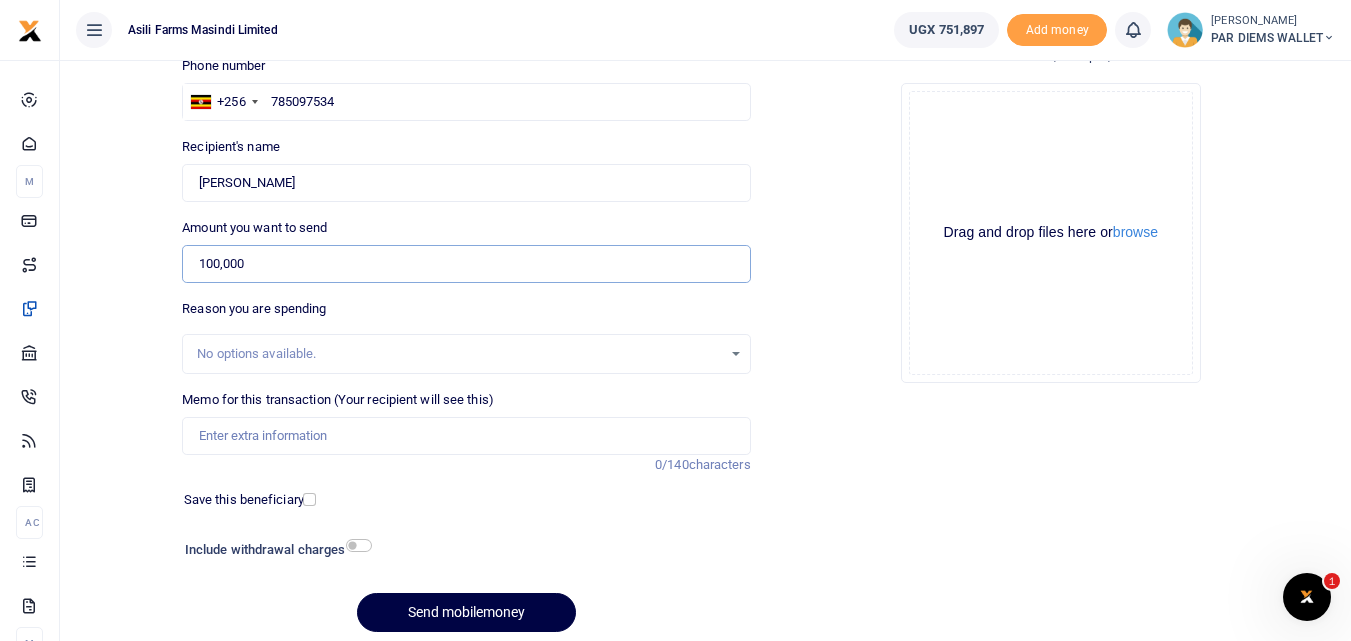 scroll, scrollTop: 153, scrollLeft: 0, axis: vertical 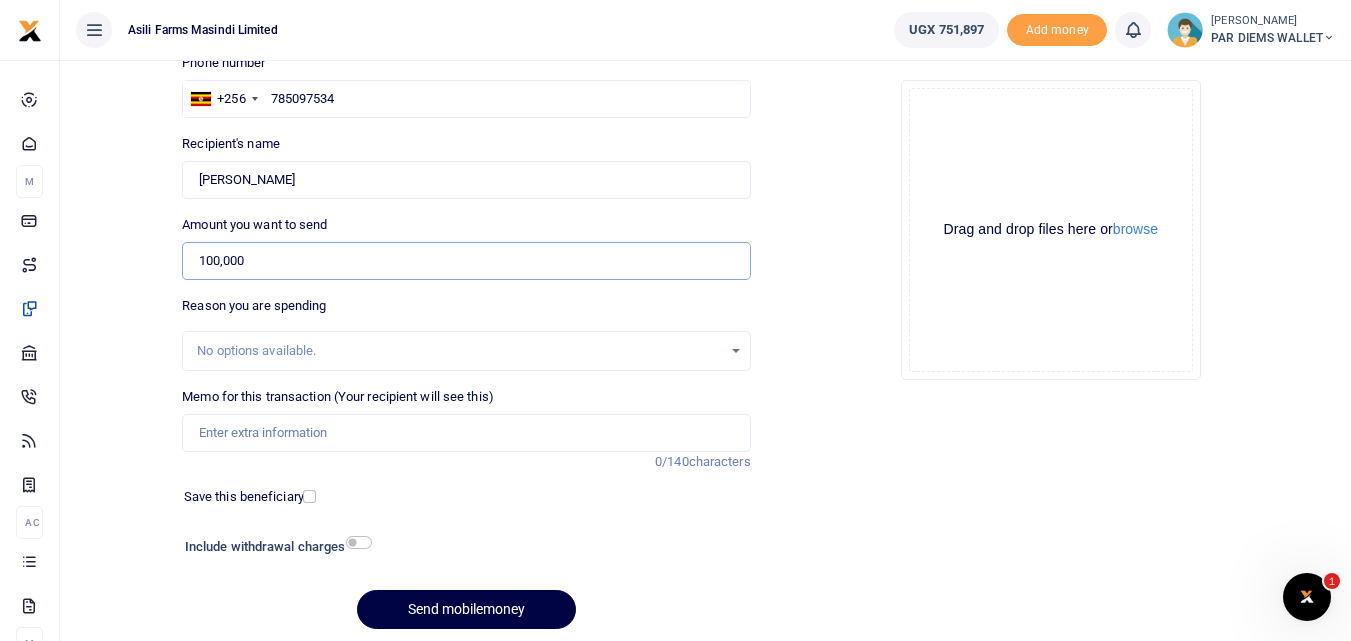 type on "100,000" 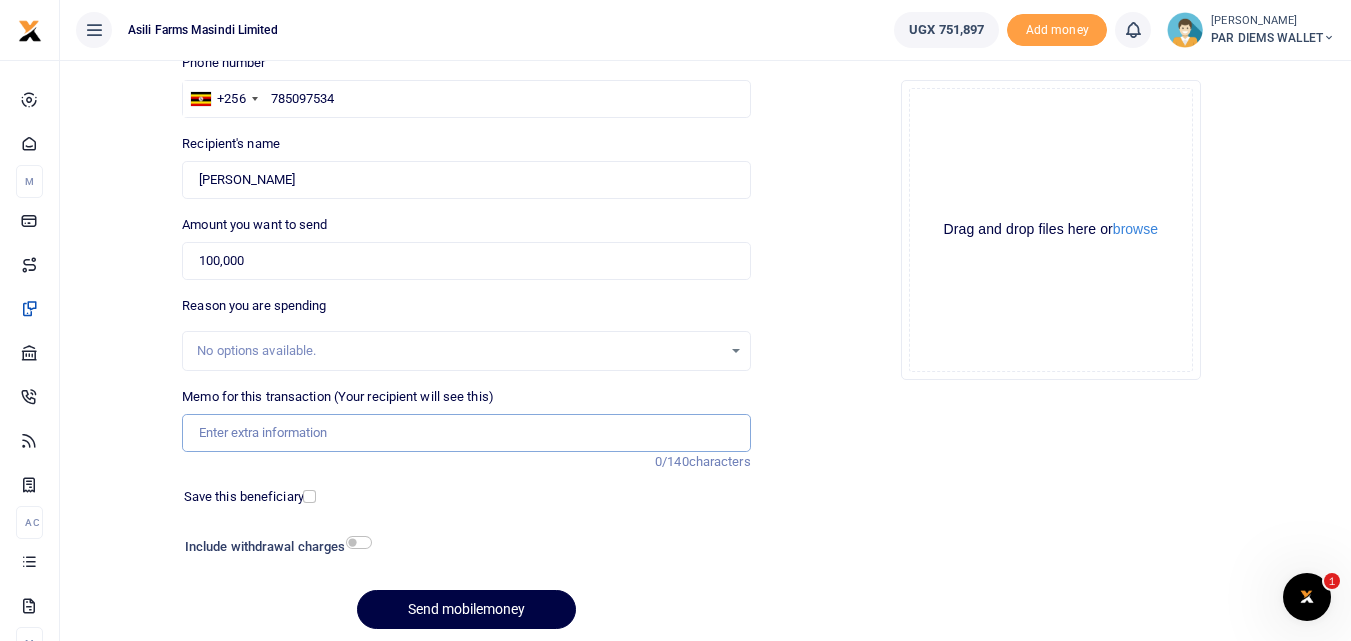 click on "Memo for this transaction (Your recipient will see this)" at bounding box center [466, 433] 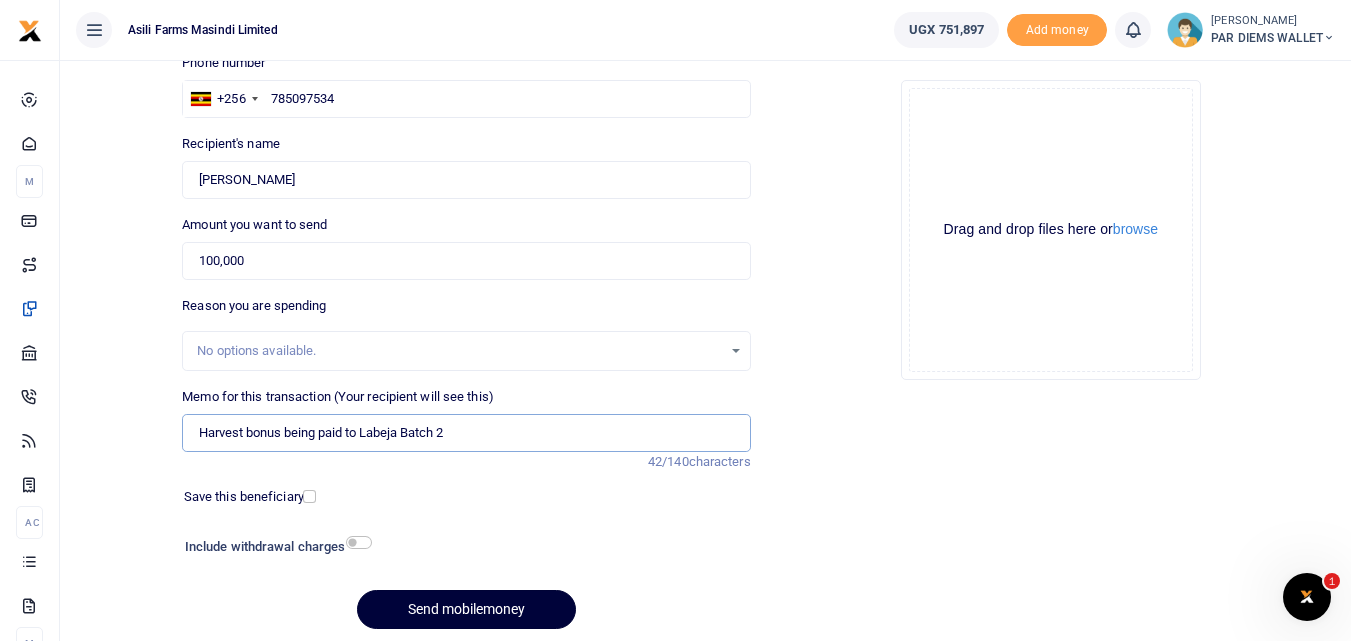 type on "Harvest bonus being paid to Labeja Batch 2" 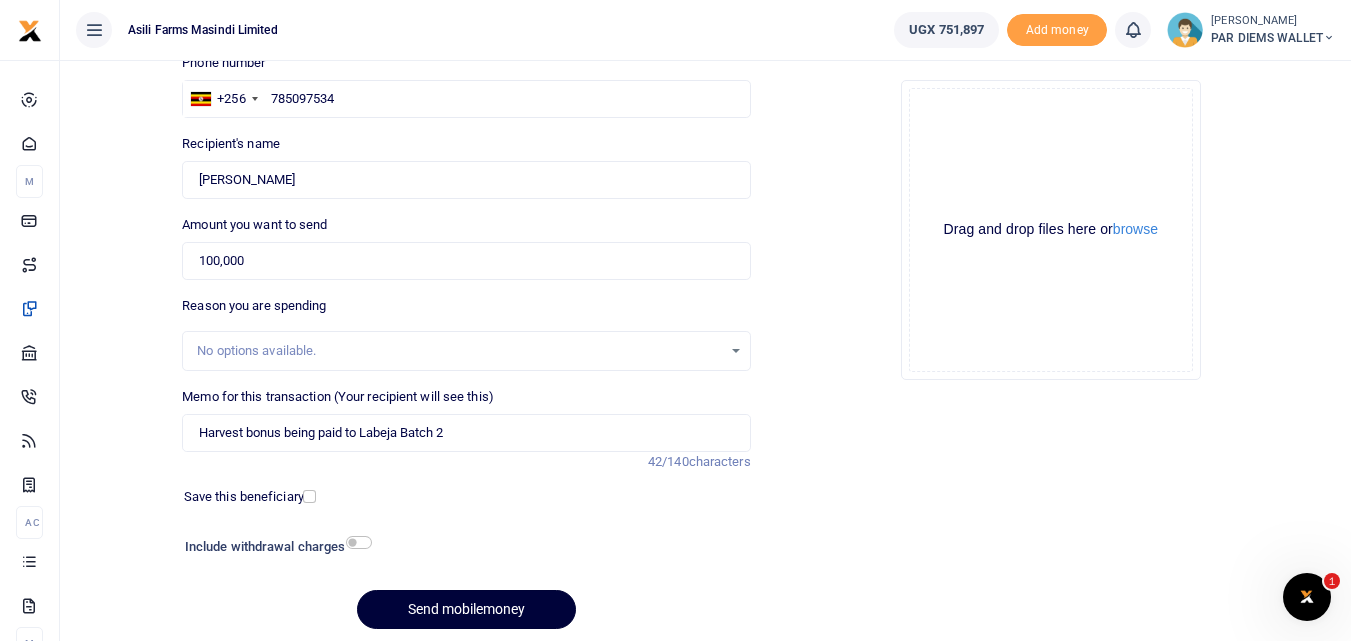 click on "Send mobilemoney" at bounding box center [466, 609] 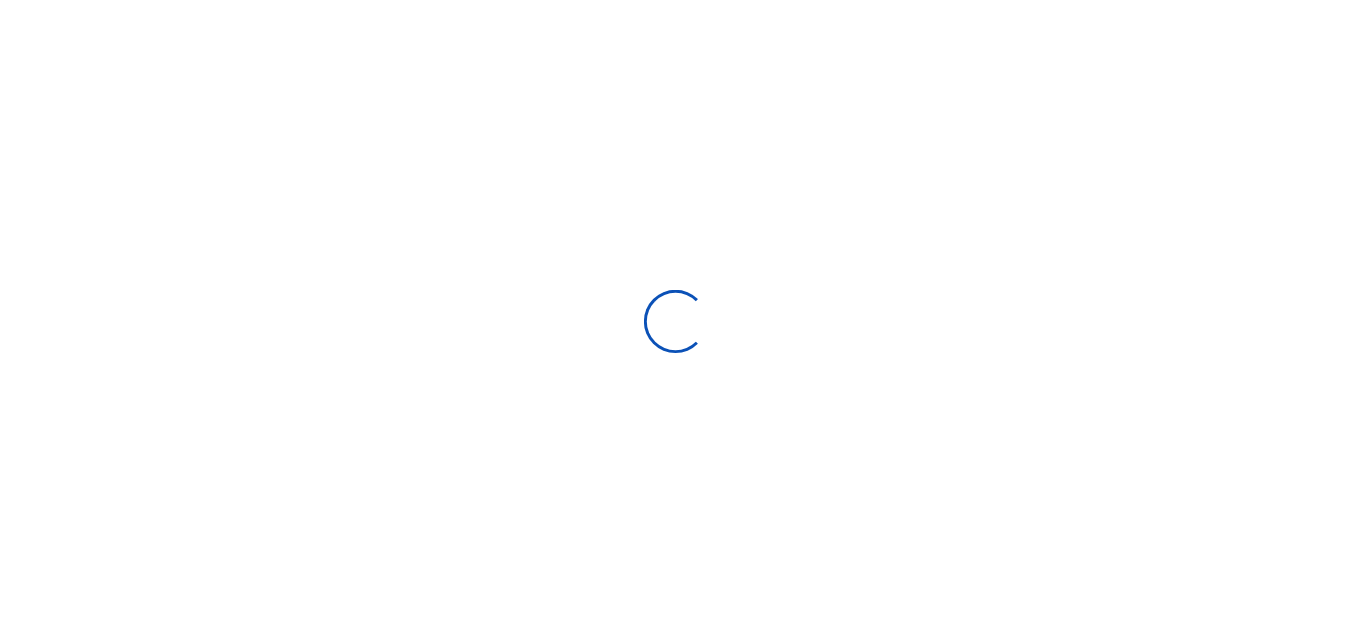 scroll, scrollTop: 153, scrollLeft: 0, axis: vertical 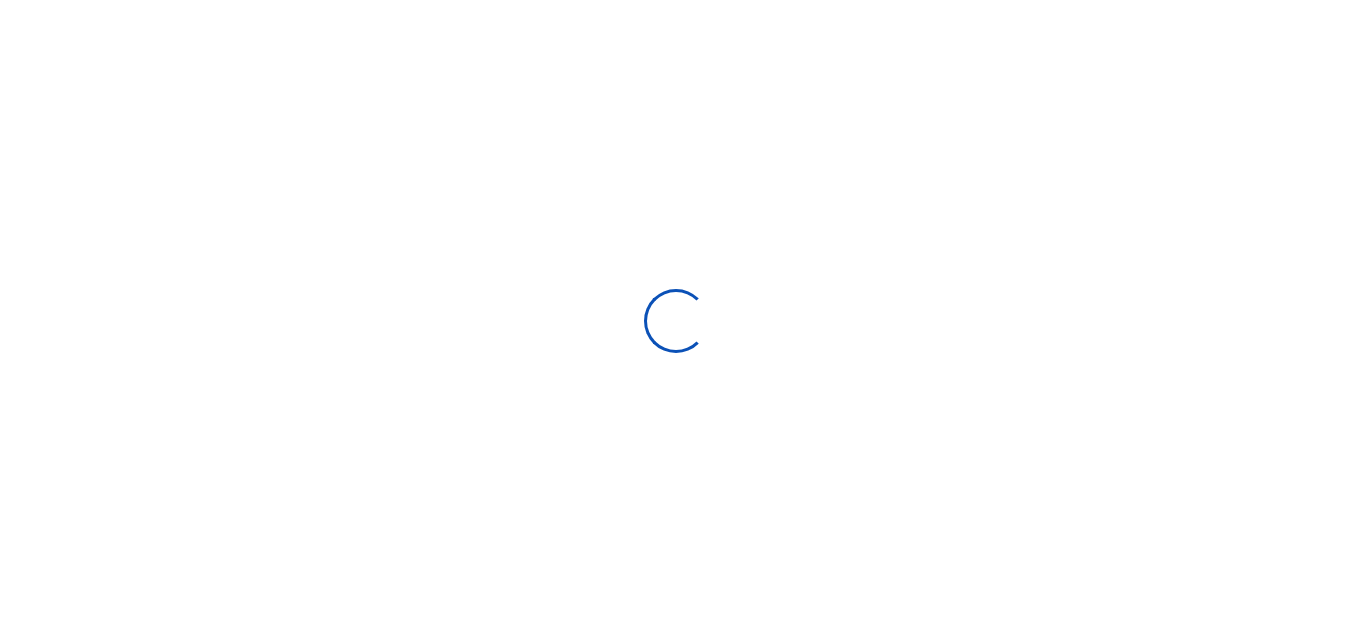 select on "Loading bundles" 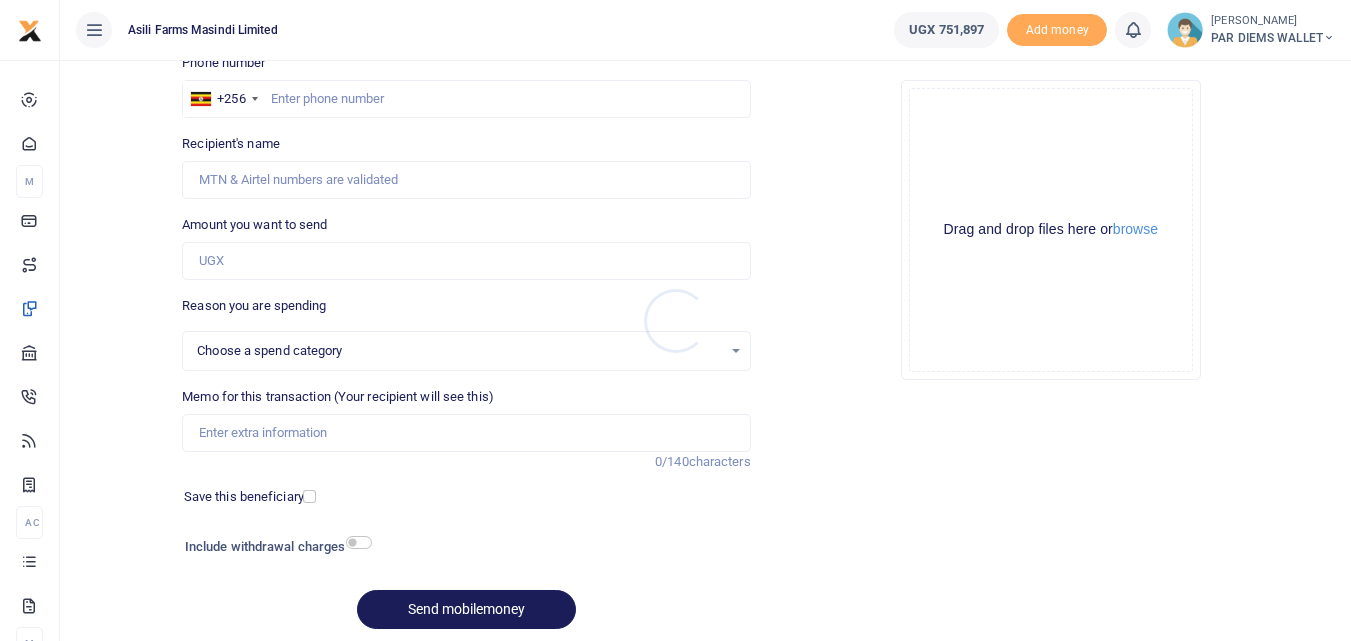 select 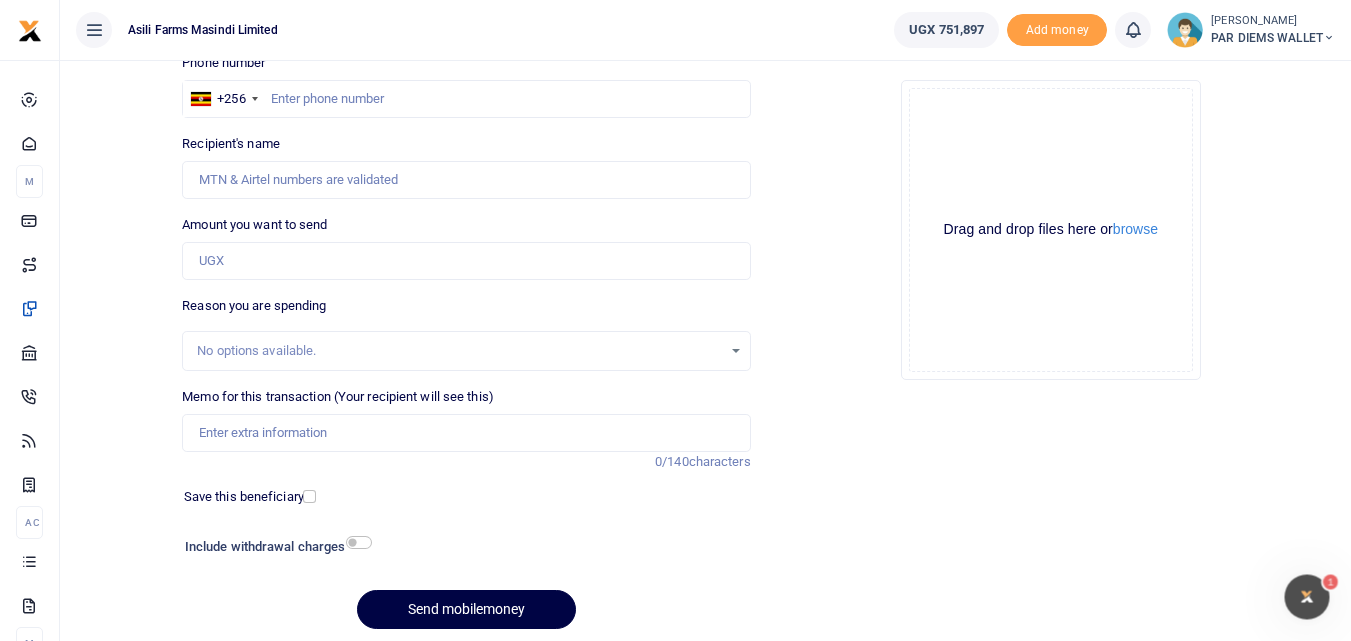 scroll, scrollTop: 0, scrollLeft: 0, axis: both 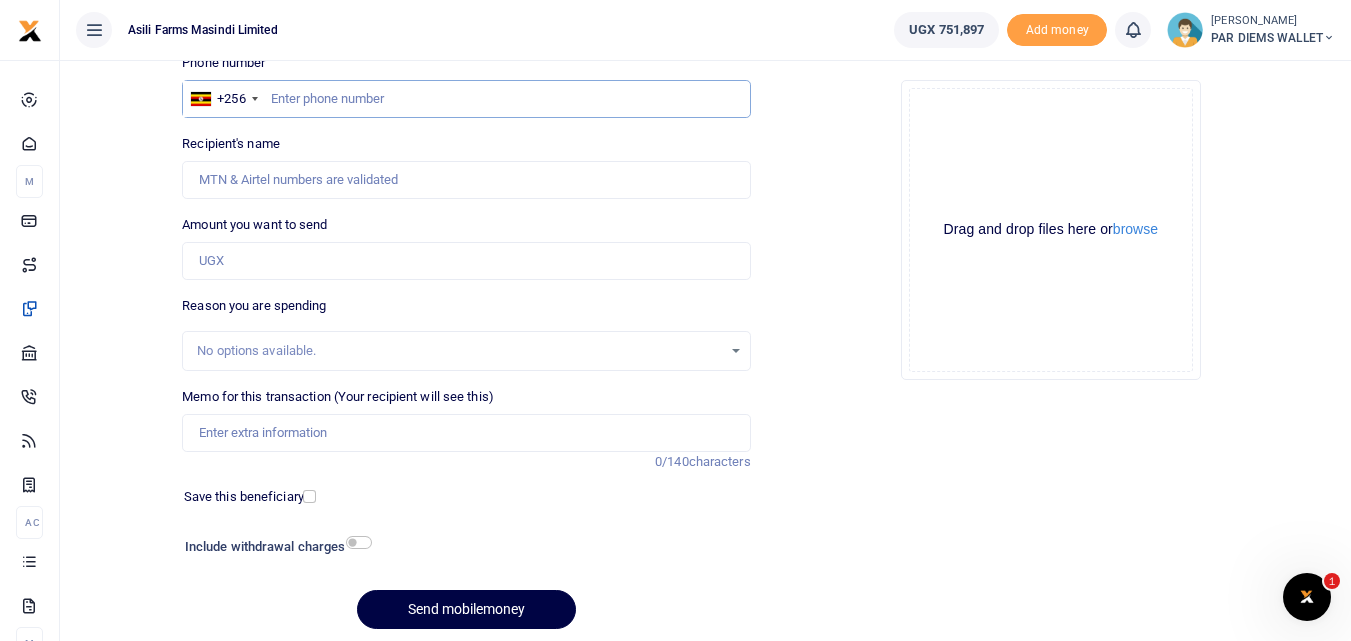 click at bounding box center [466, 99] 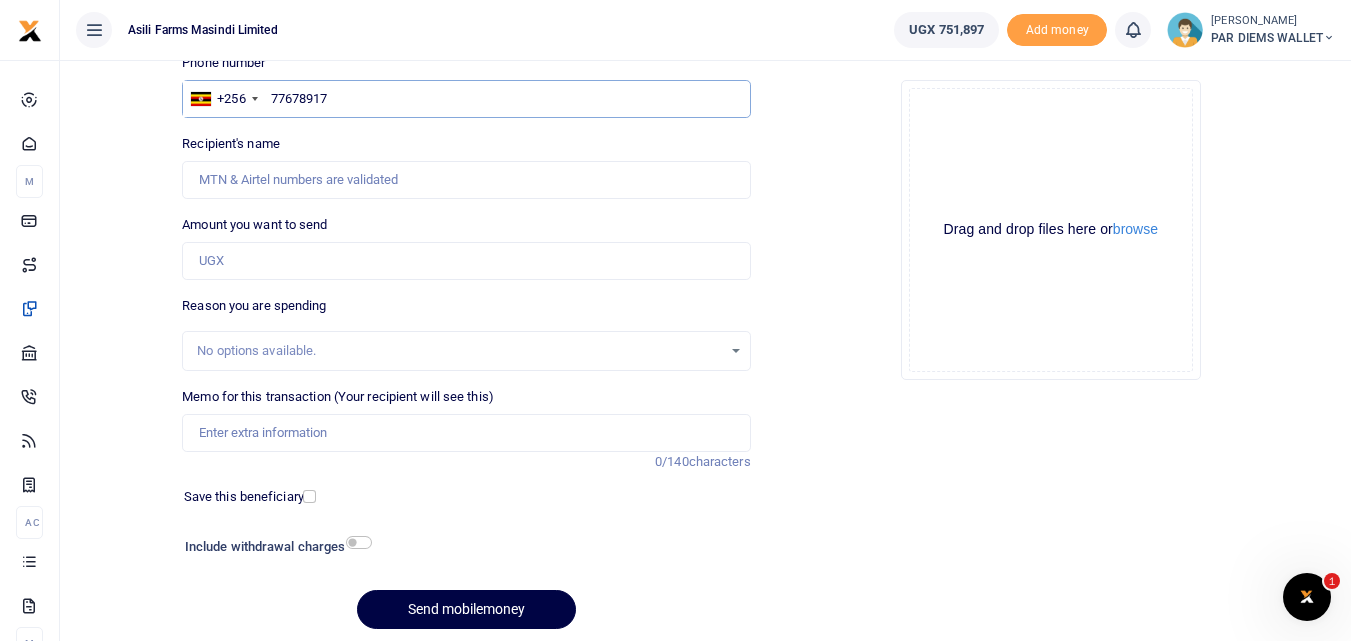 type on "776789178" 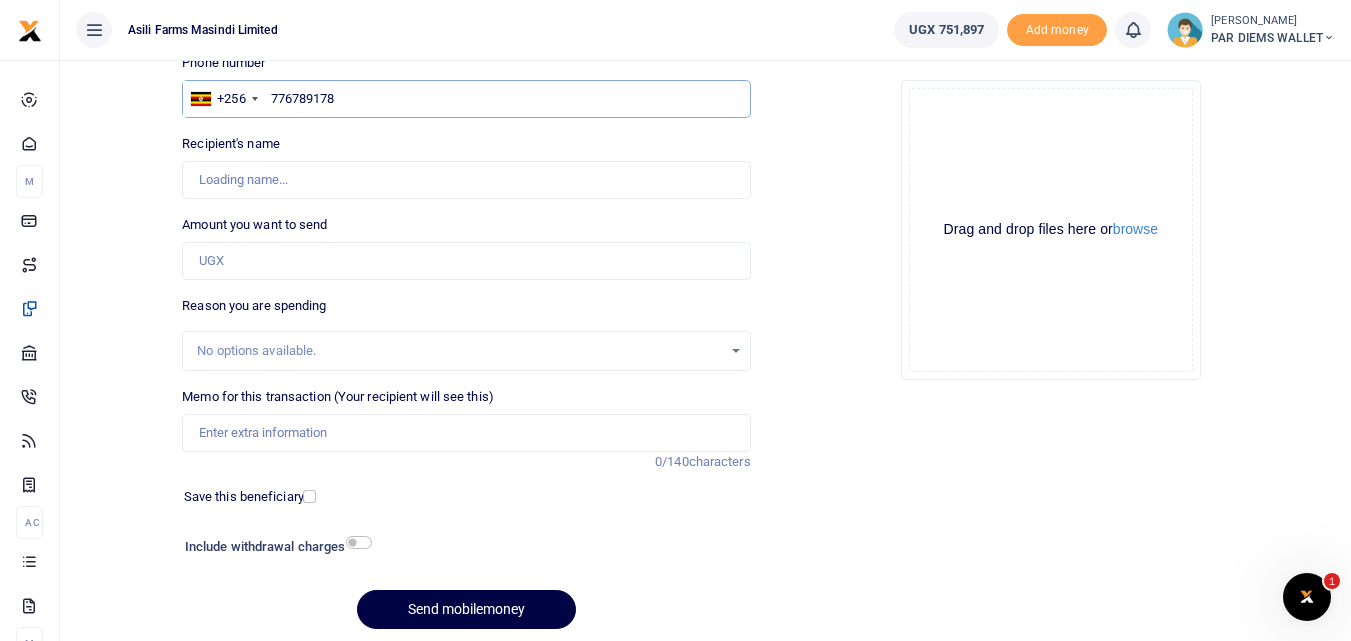 type on "Braxon Baguma" 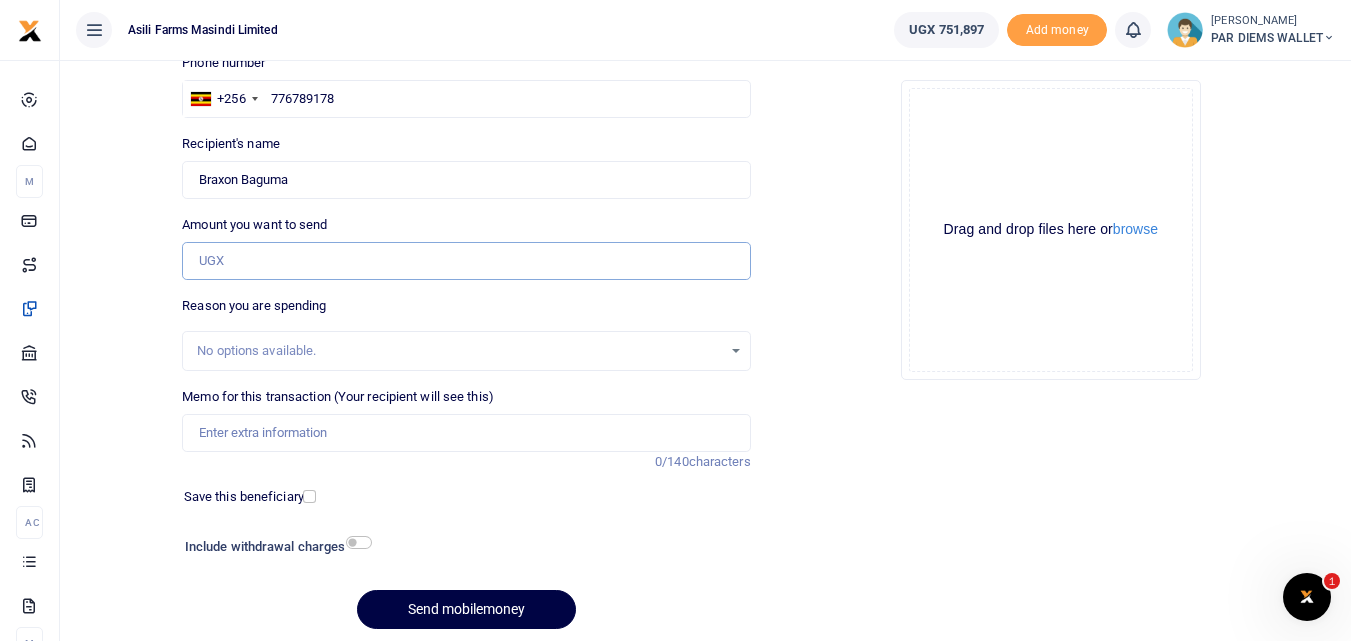 click on "Amount you want to send" at bounding box center (466, 261) 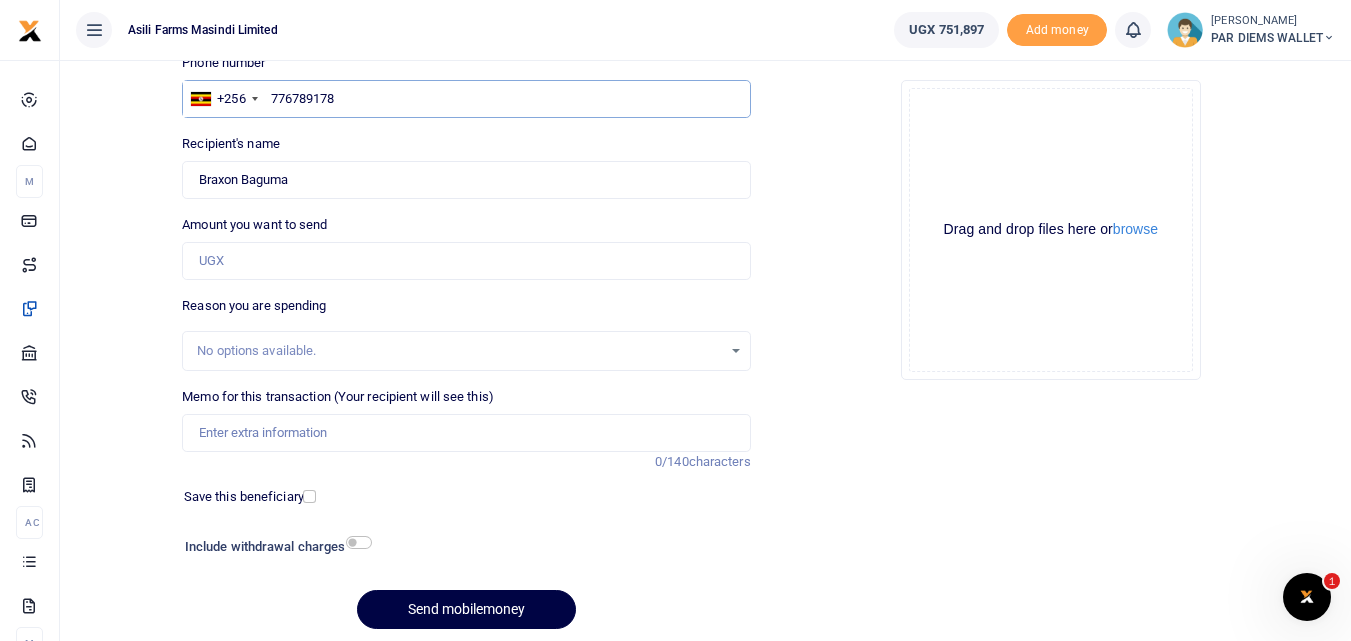 click on "776789178" at bounding box center (466, 99) 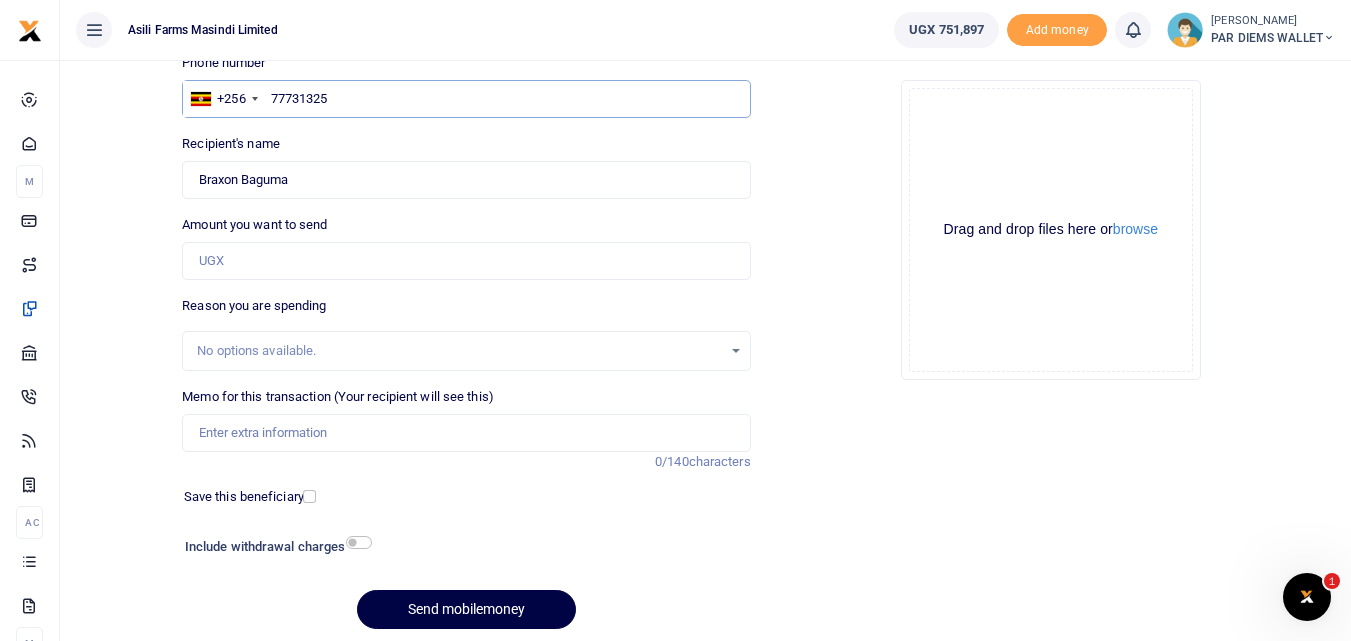 type on "777313250" 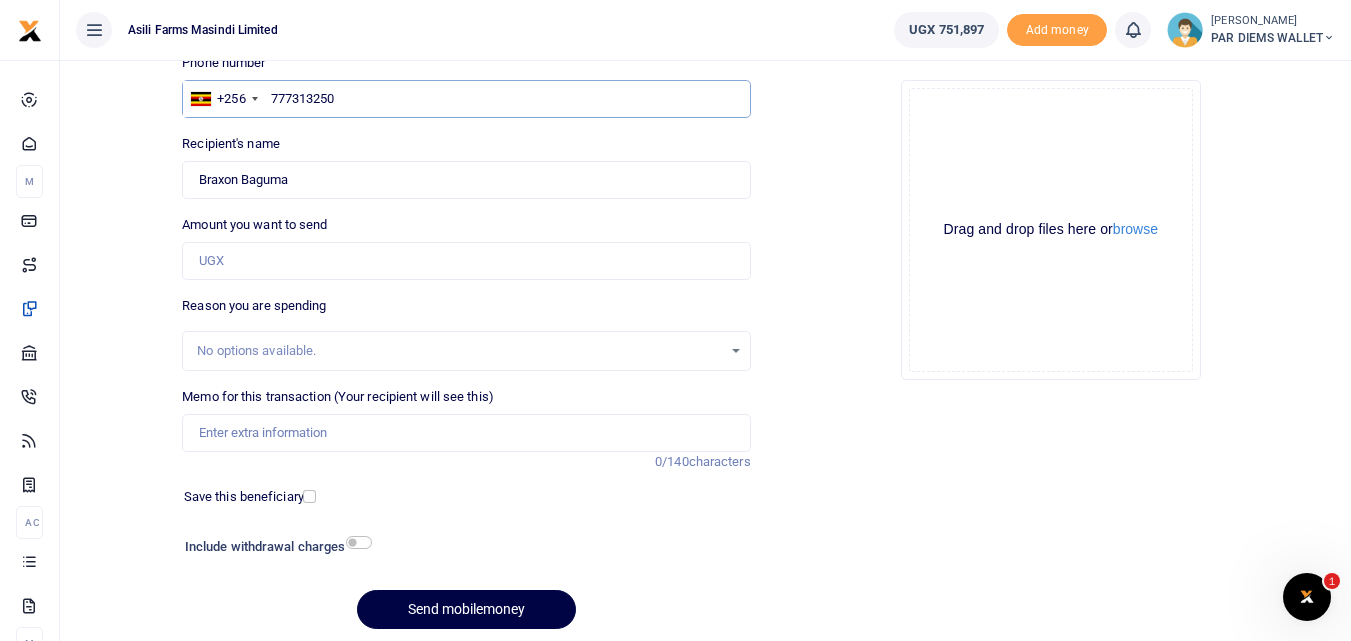 type on "Samuel Odida" 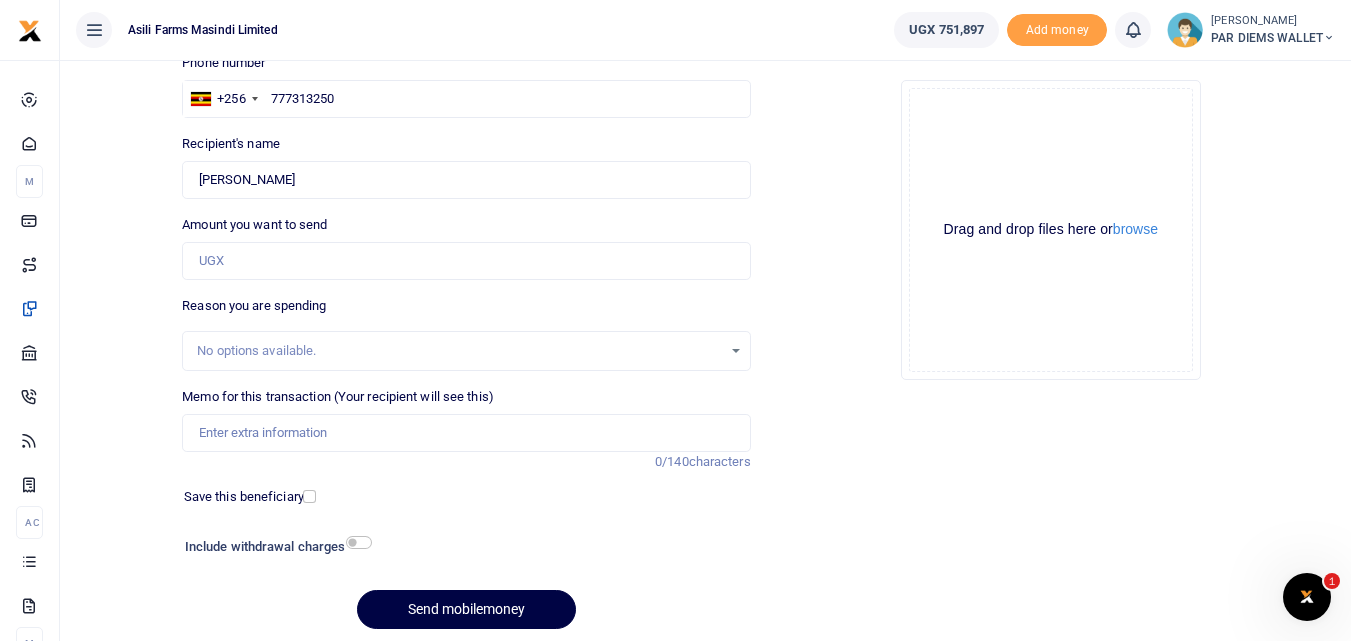 click on "Recipient's name
Found
Name is required." at bounding box center [466, 166] 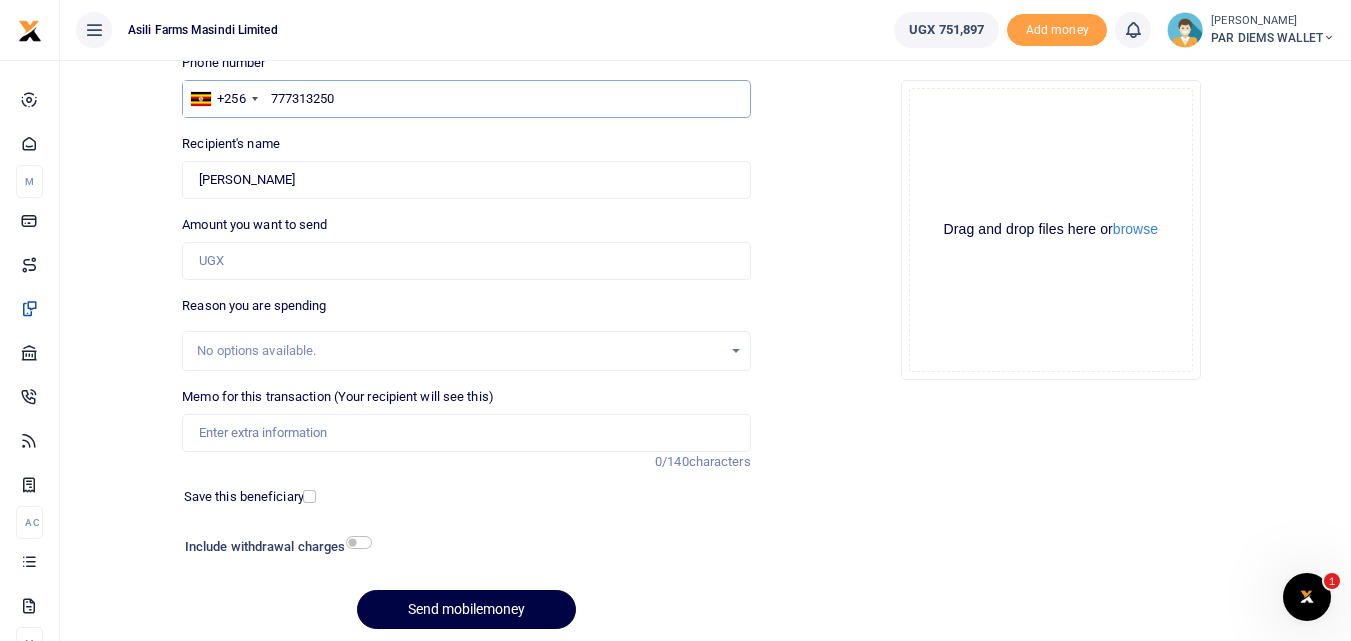 click on "777313250" at bounding box center [466, 99] 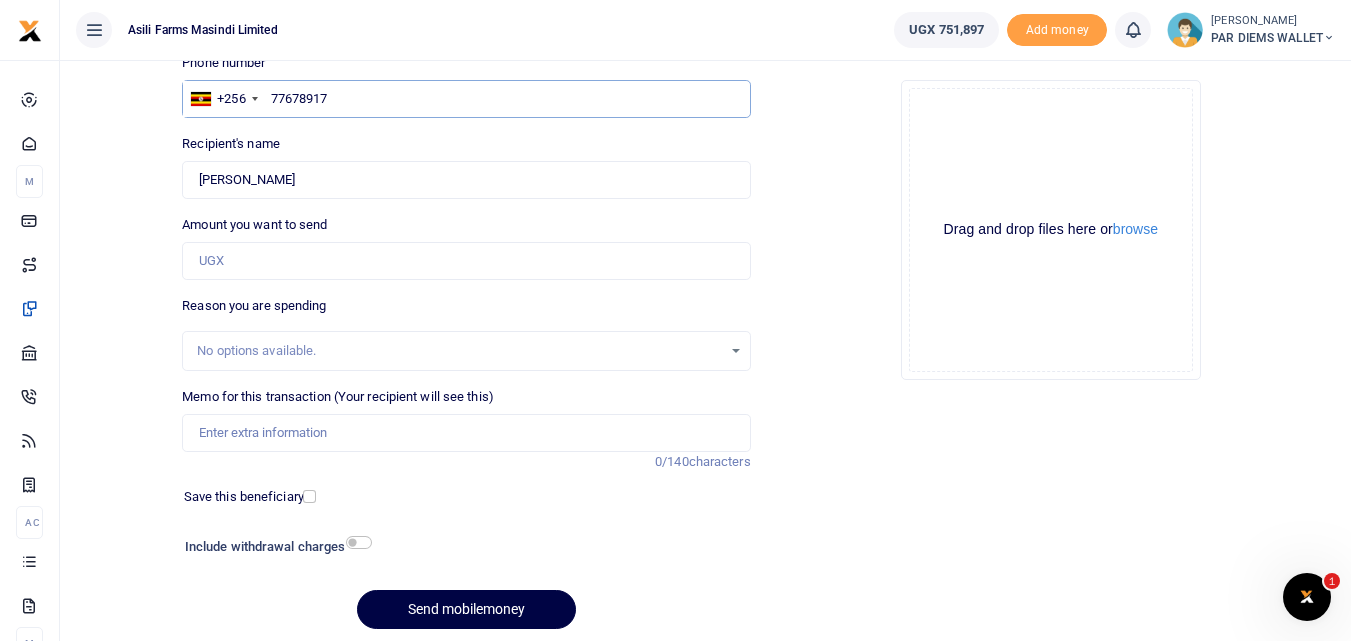 type on "776789178" 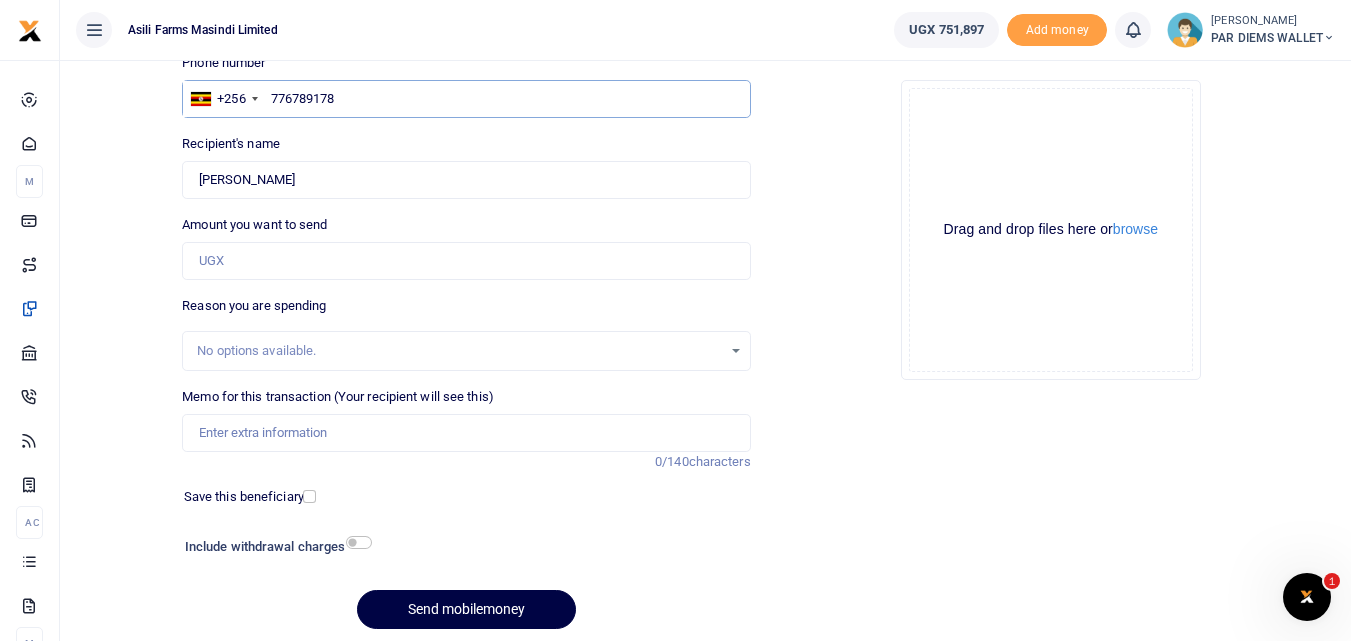 type on "Braxon Baguma" 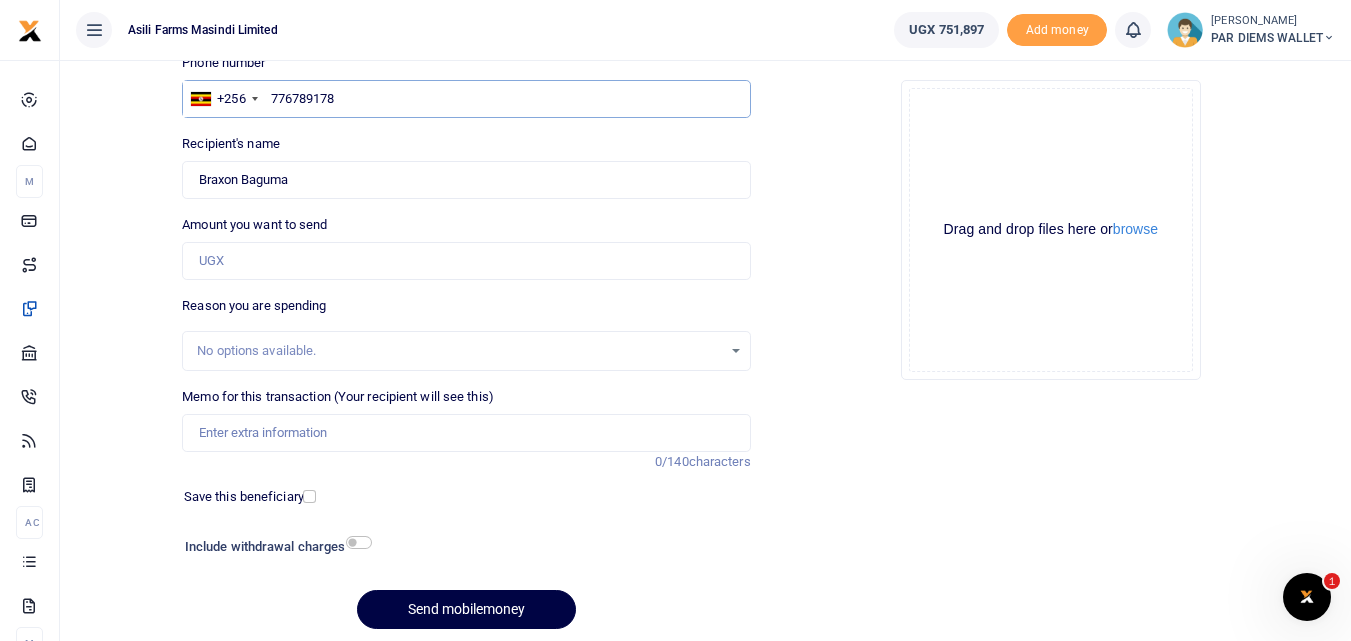 type on "776789178" 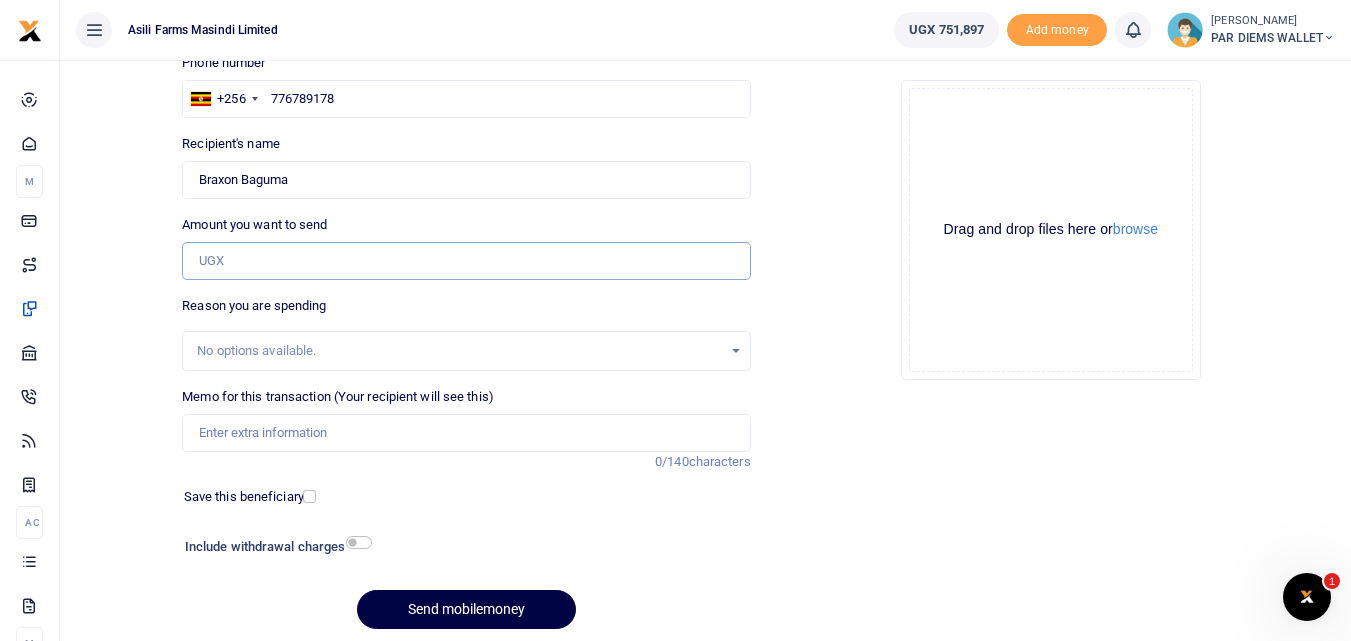 click on "Amount you want to send" at bounding box center (466, 261) 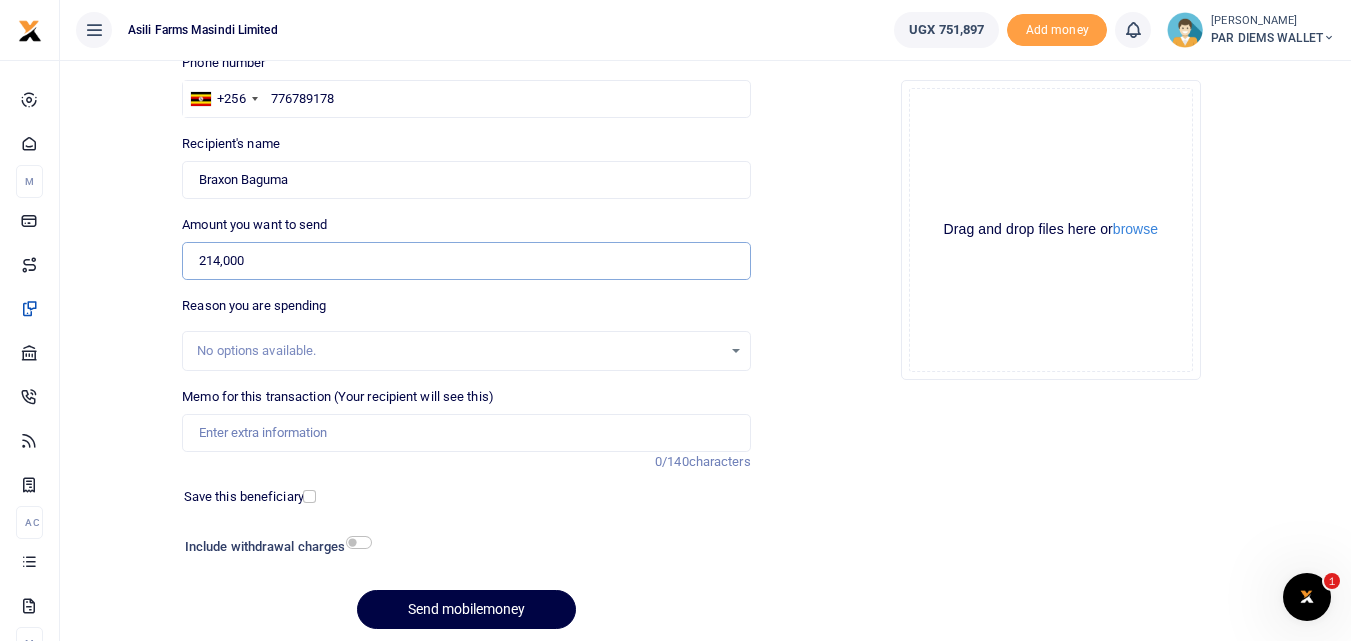 type on "214,000" 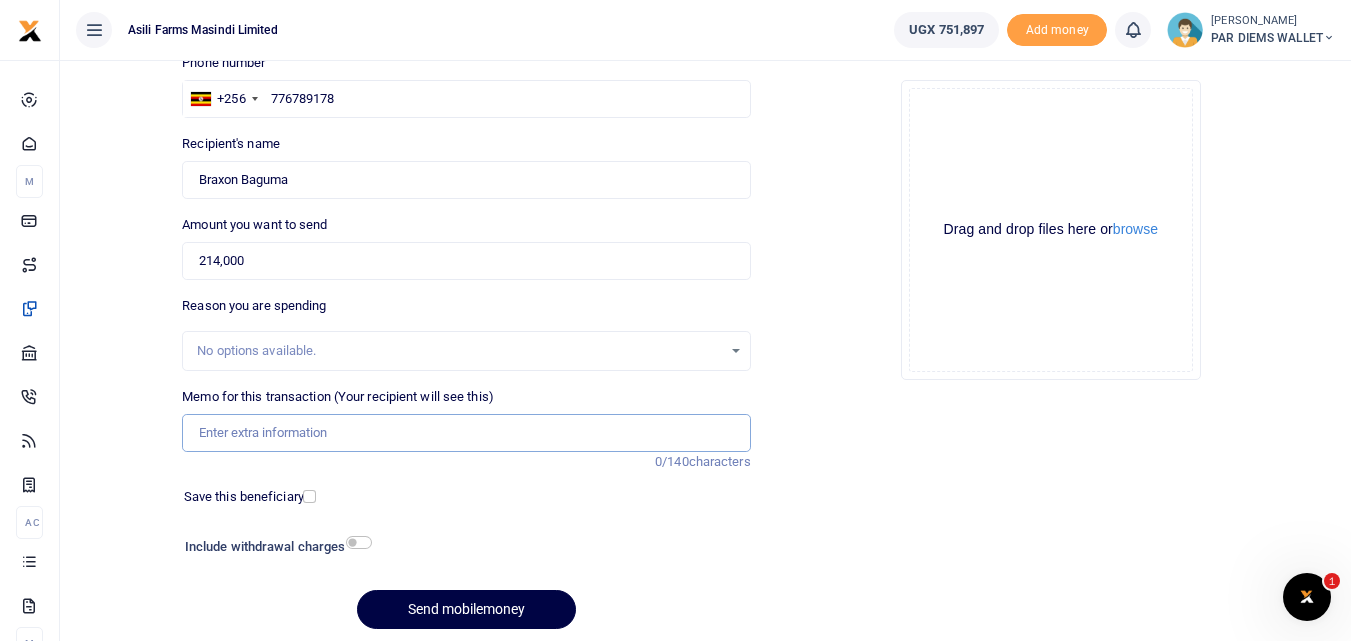click on "Memo for this transaction (Your recipient will see this)" at bounding box center [466, 433] 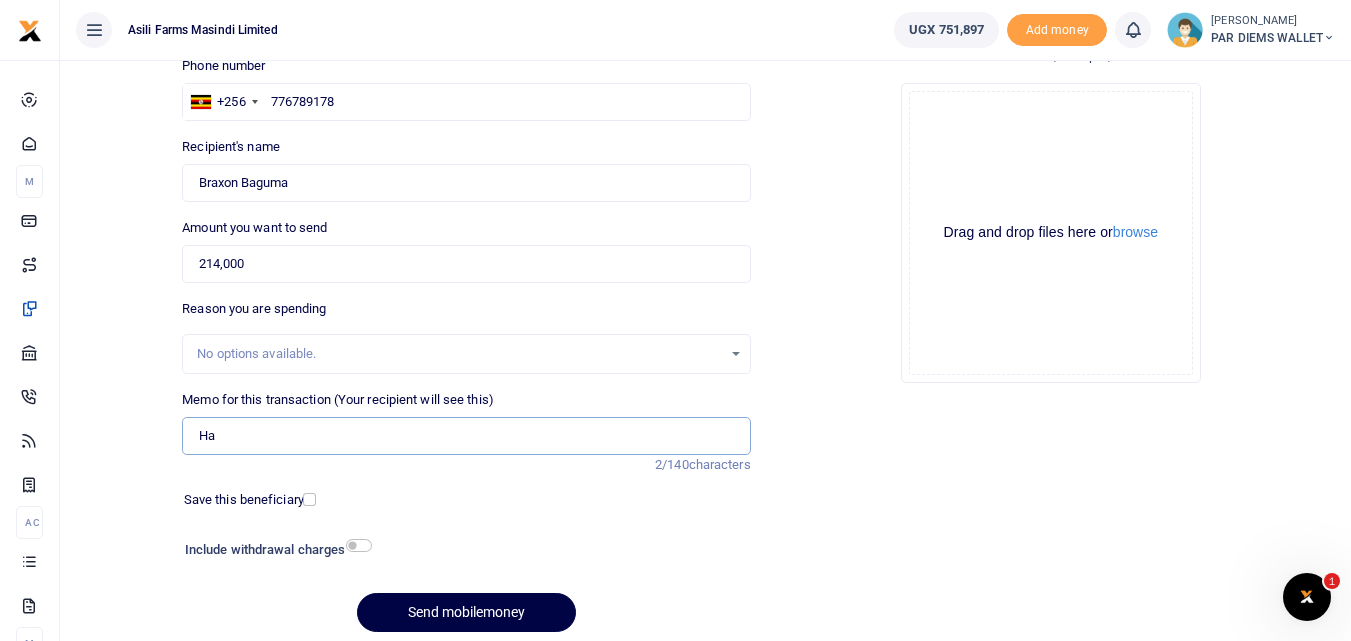 scroll, scrollTop: 151, scrollLeft: 0, axis: vertical 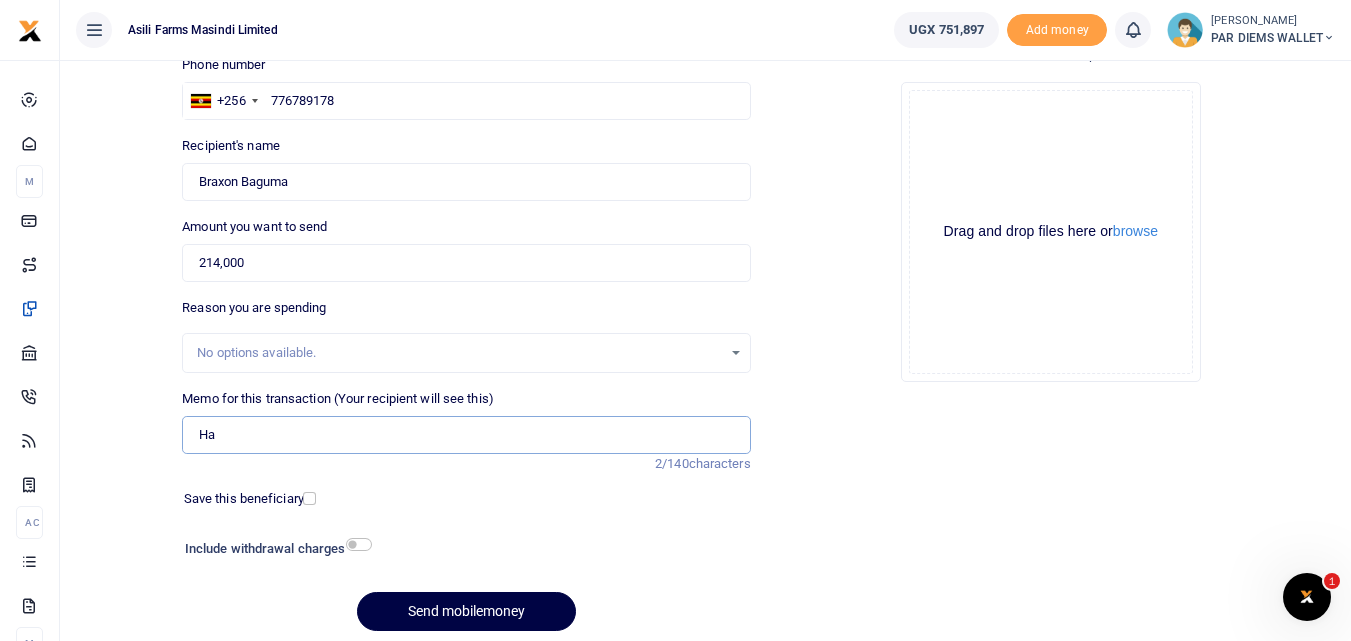 click on "Ha" at bounding box center (466, 435) 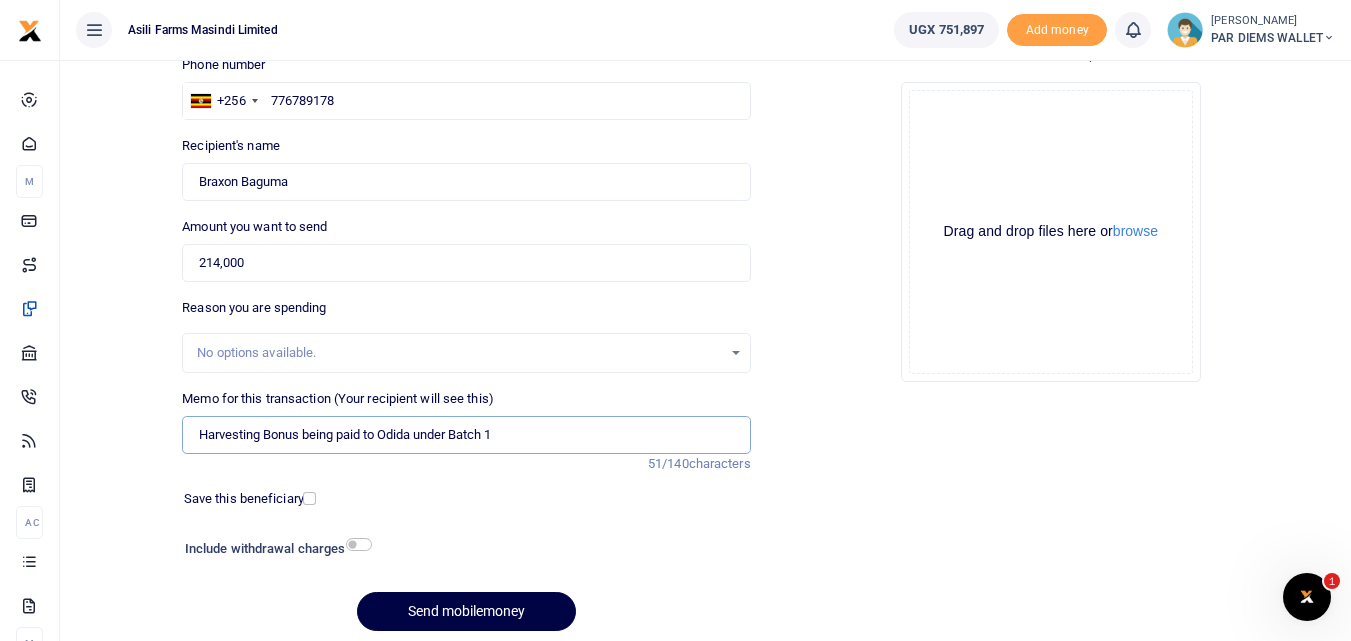 click on "Harvesting Bonus being paid to Odida under Batch 1" at bounding box center [466, 435] 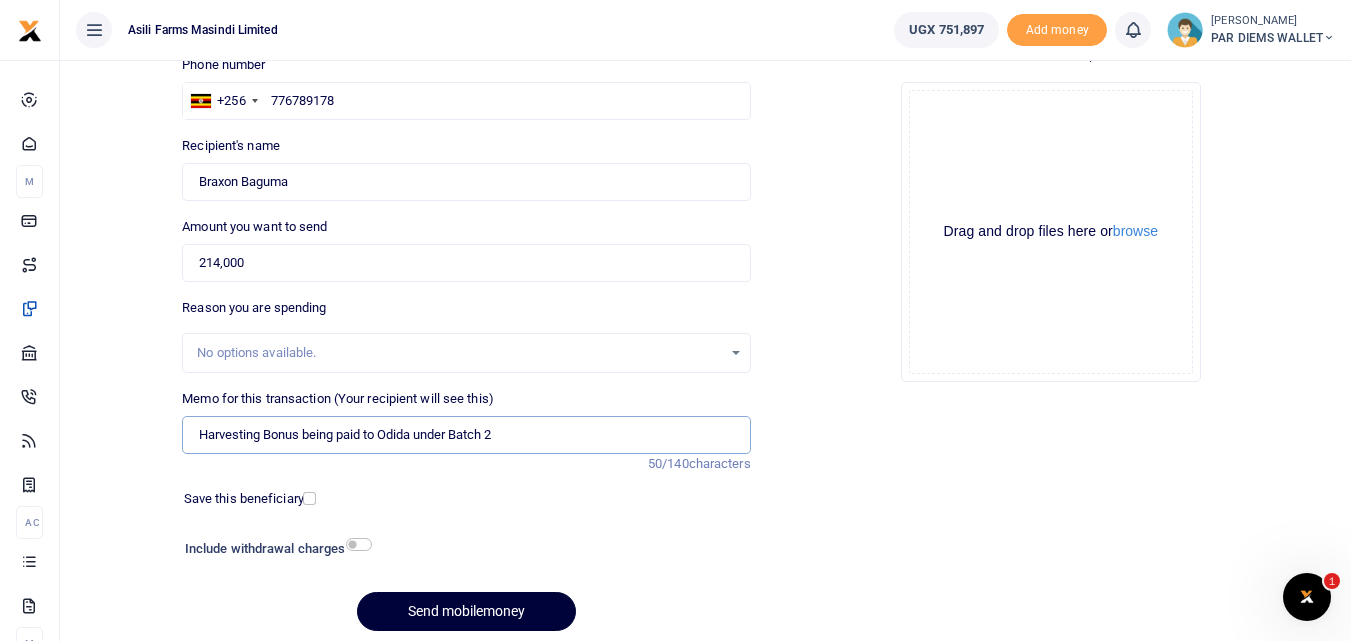 type on "Harvesting Bonus being paid to Odida under Batch 2" 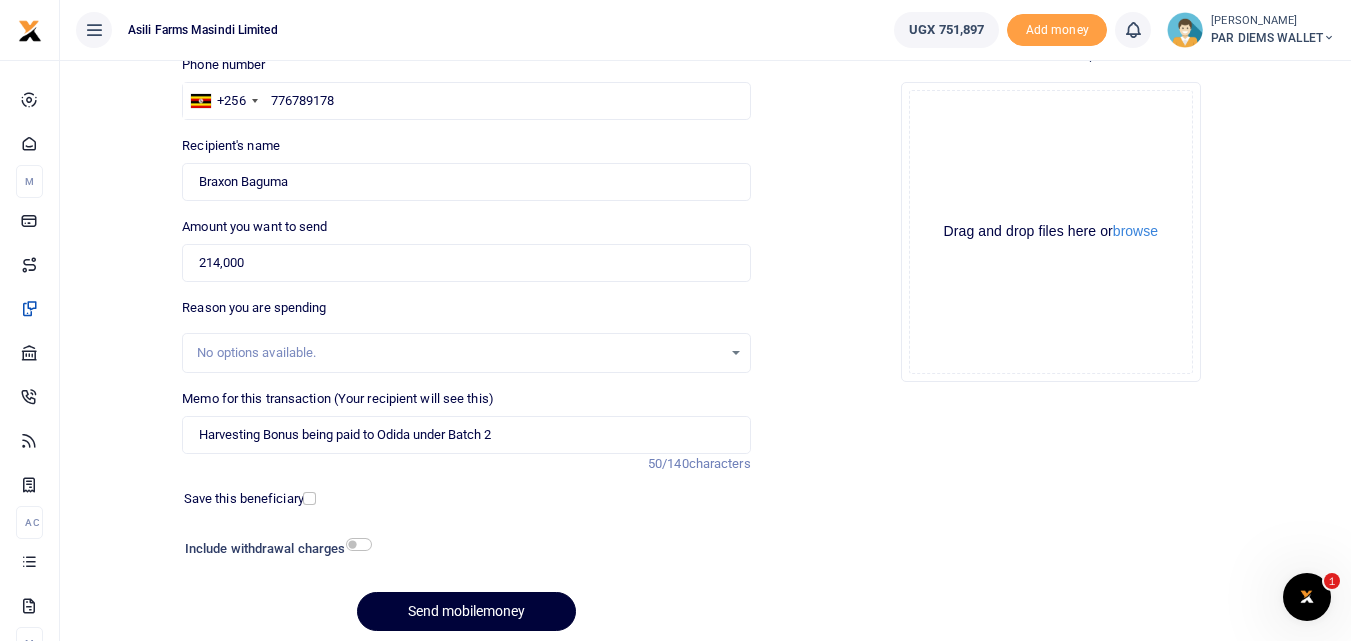 click on "Send mobilemoney" at bounding box center (466, 611) 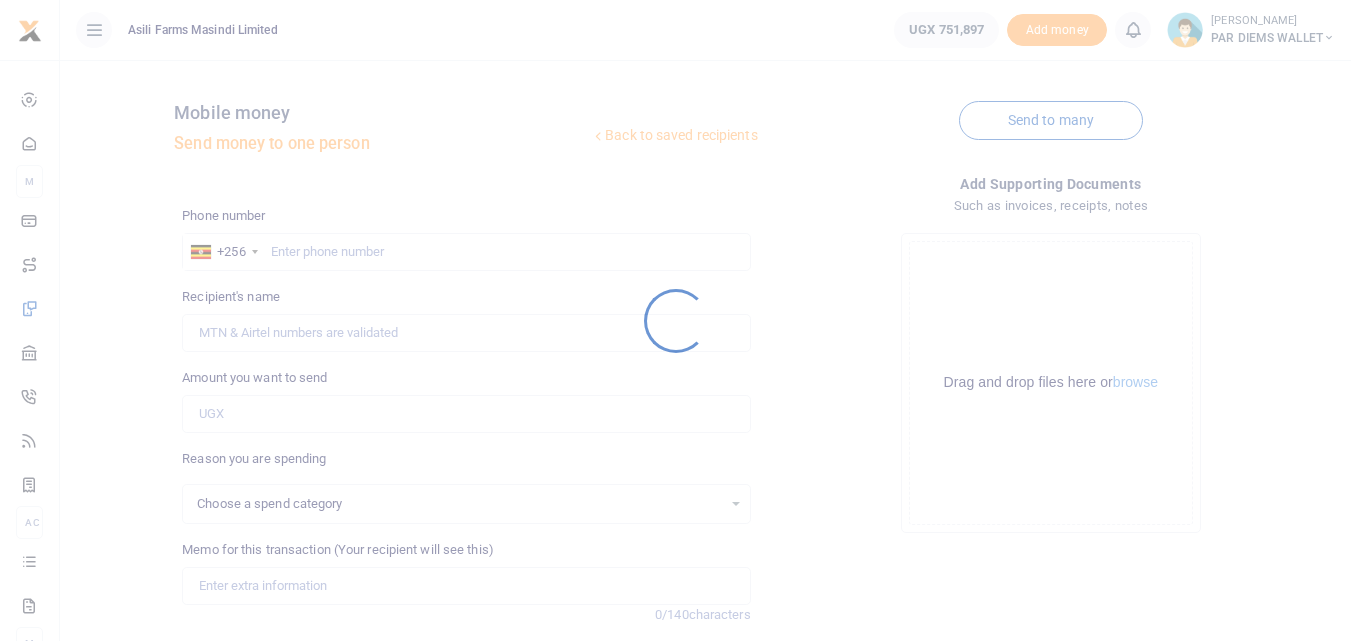 scroll, scrollTop: 151, scrollLeft: 0, axis: vertical 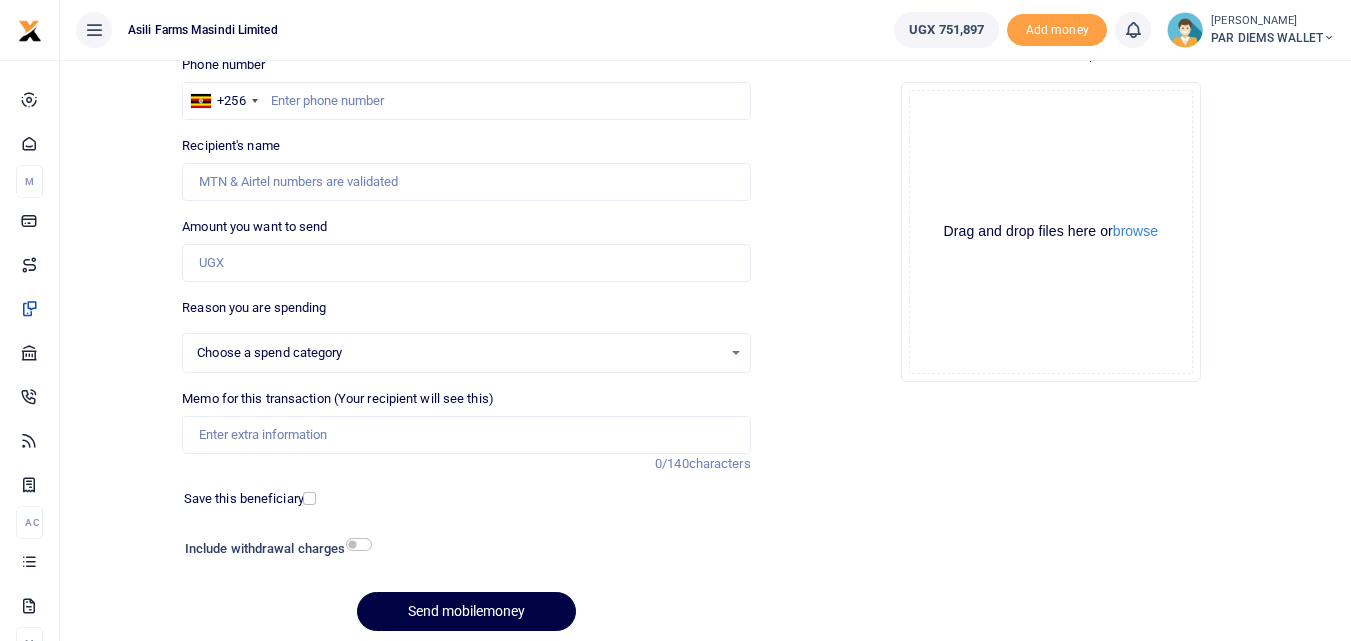 select 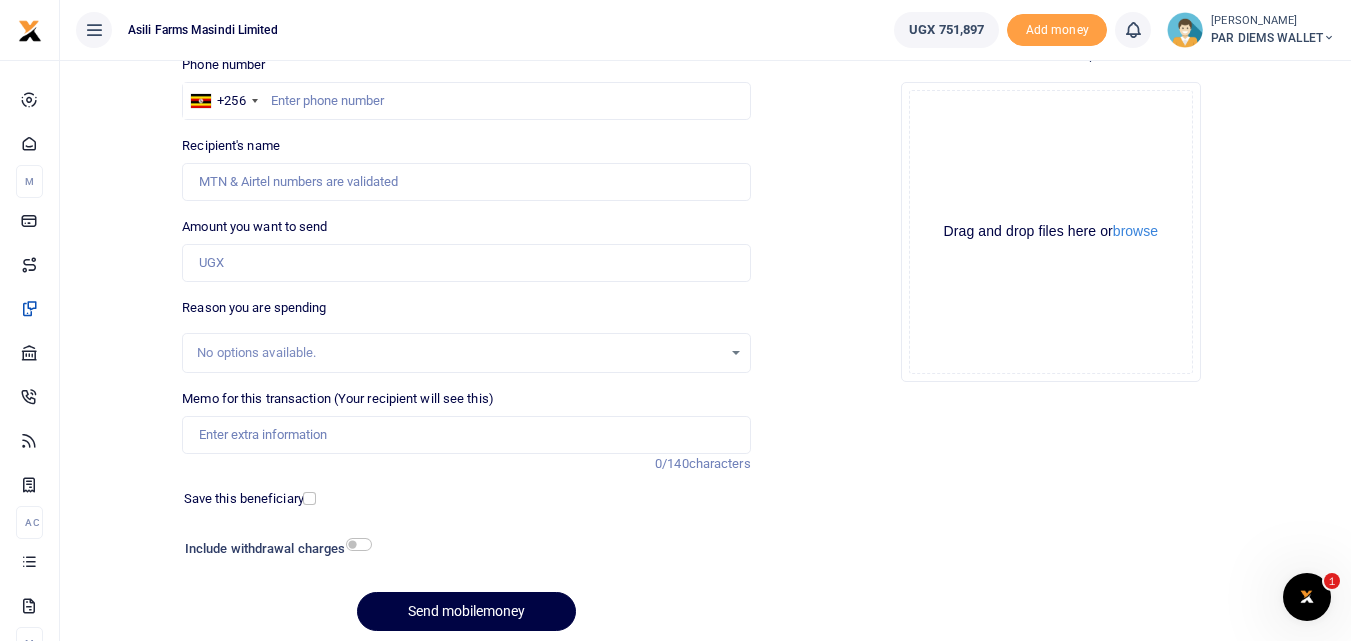 scroll, scrollTop: 0, scrollLeft: 0, axis: both 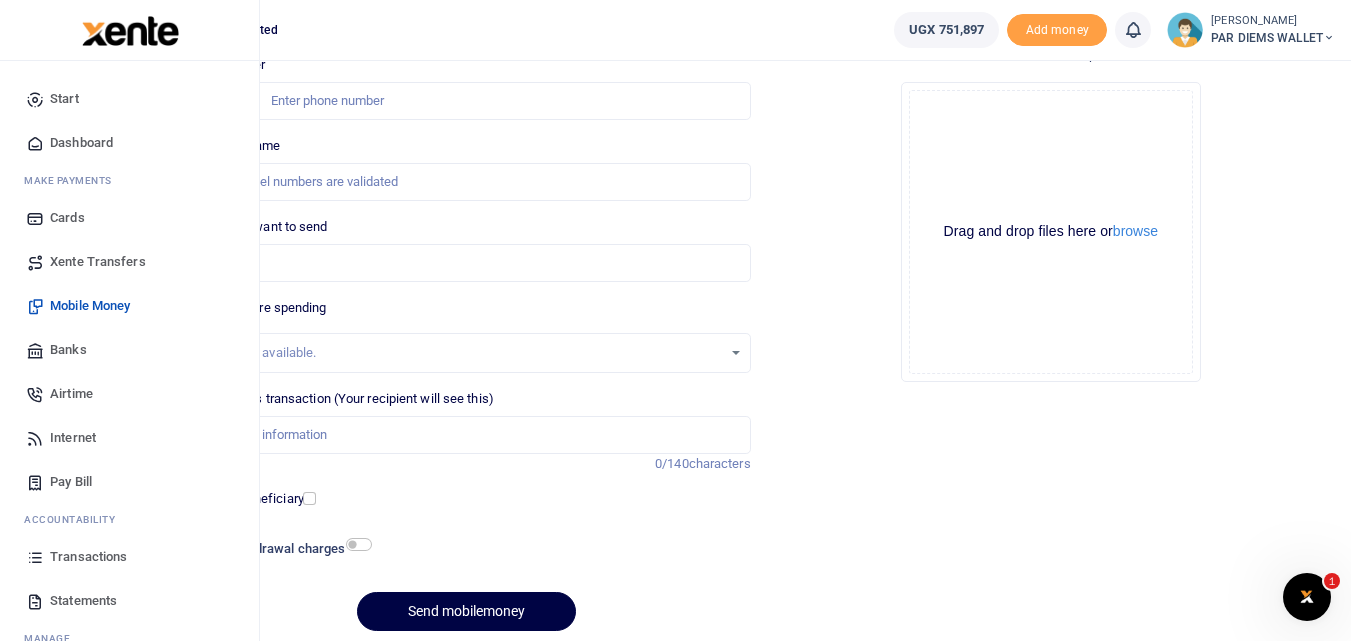 click at bounding box center (35, 557) 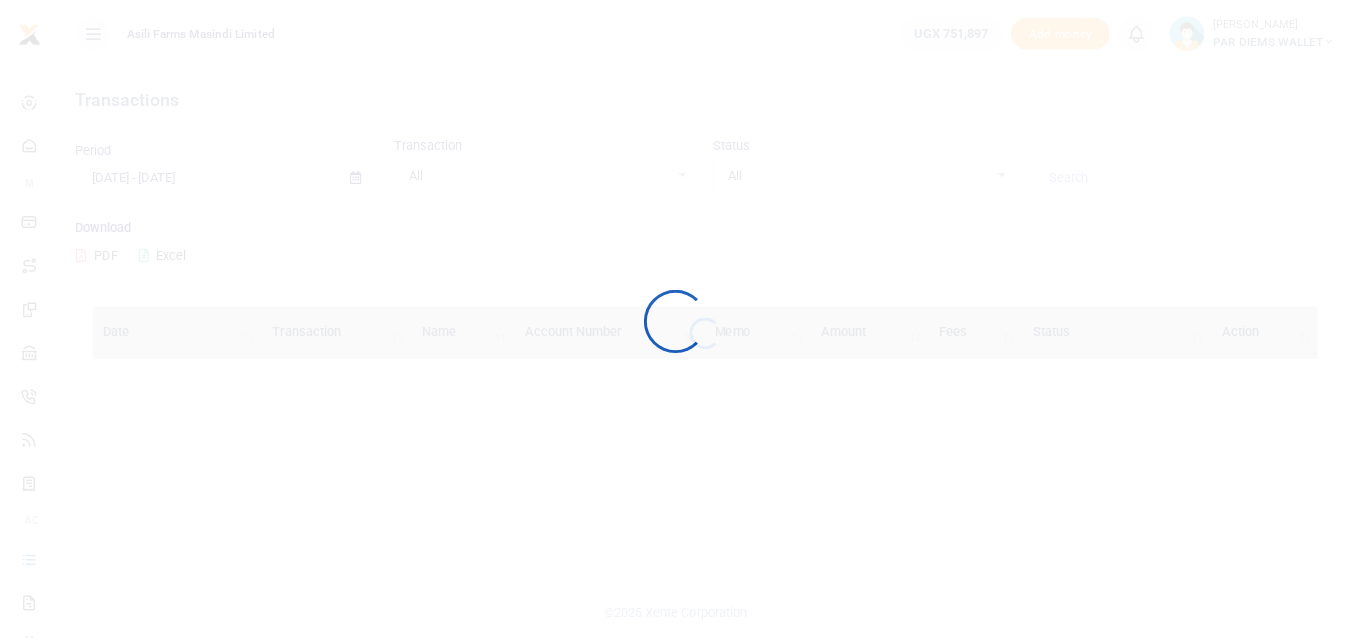 scroll, scrollTop: 0, scrollLeft: 0, axis: both 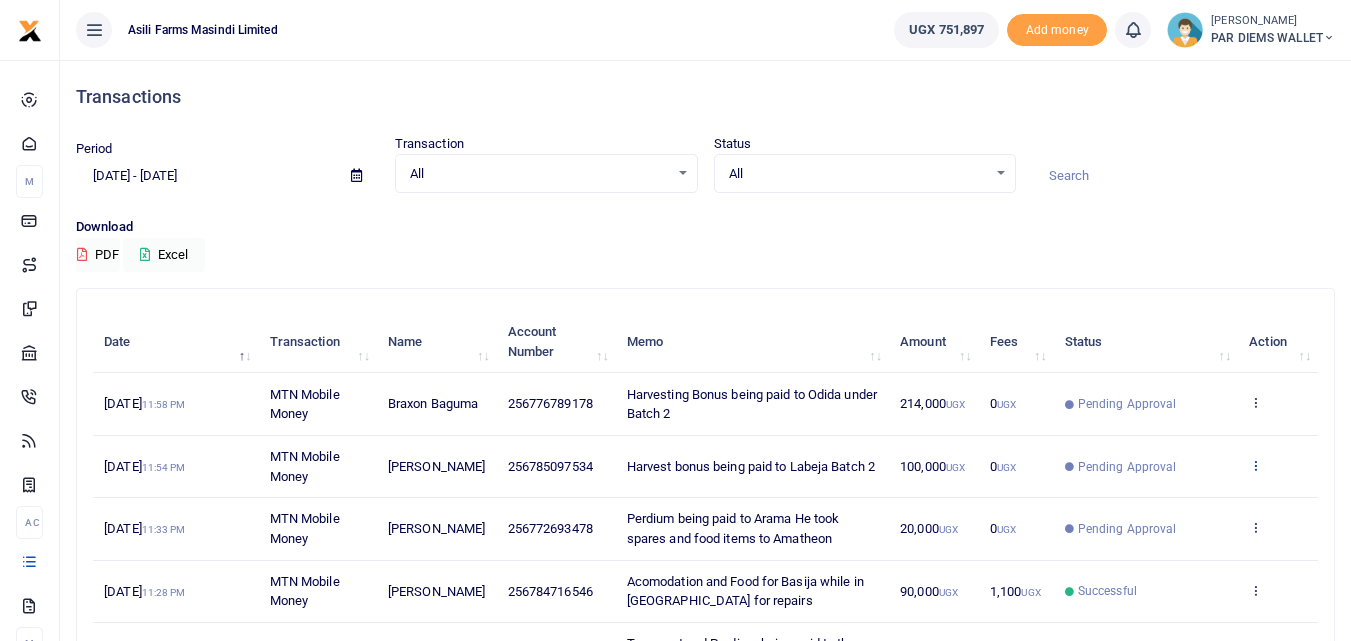 click at bounding box center (1255, 465) 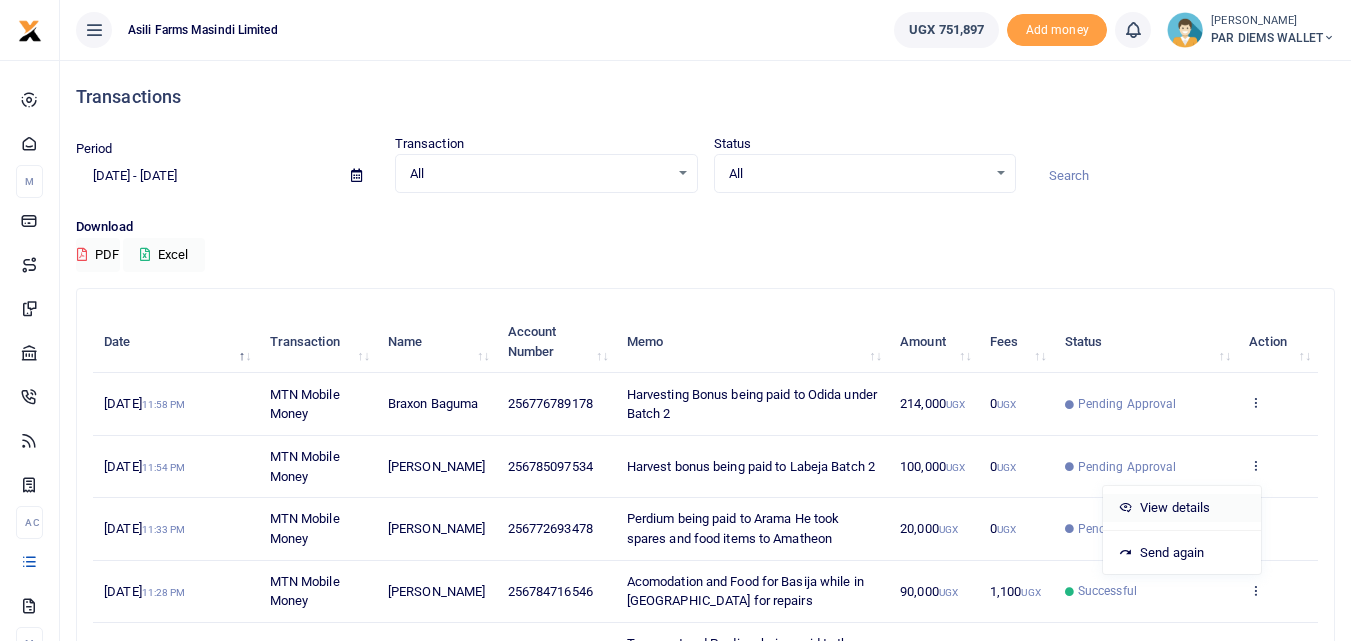 click on "View details" at bounding box center [1182, 508] 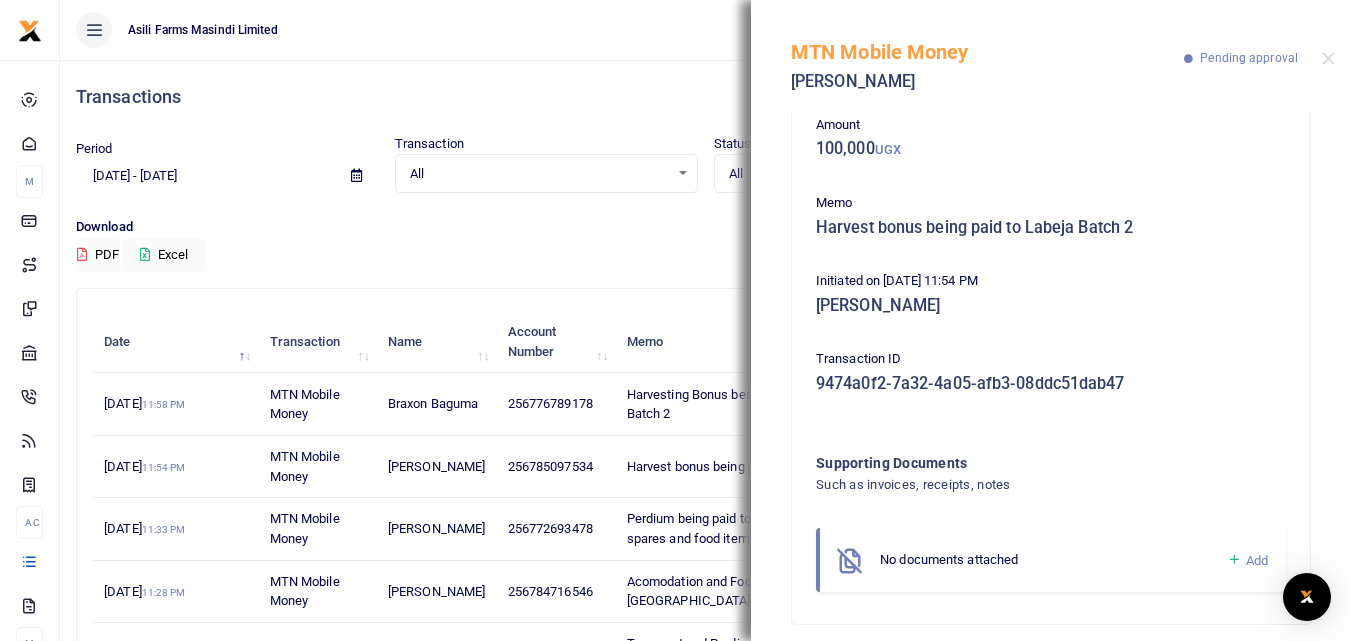 scroll, scrollTop: 116, scrollLeft: 0, axis: vertical 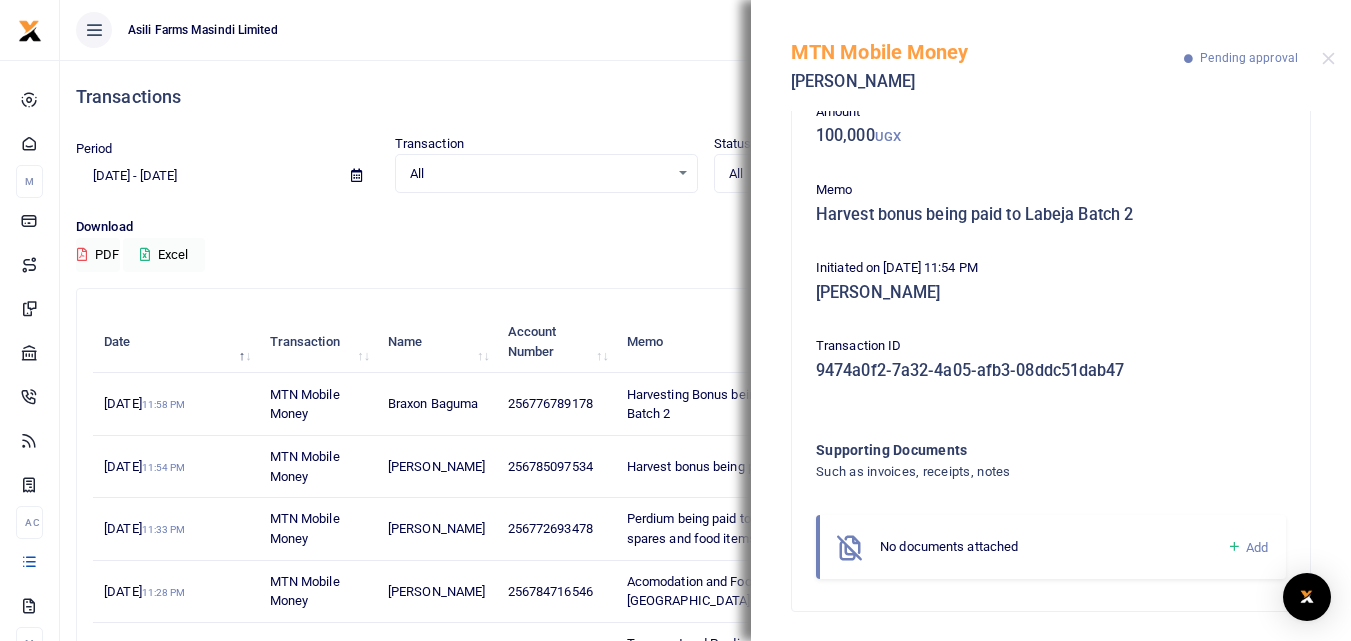 click at bounding box center (1234, 547) 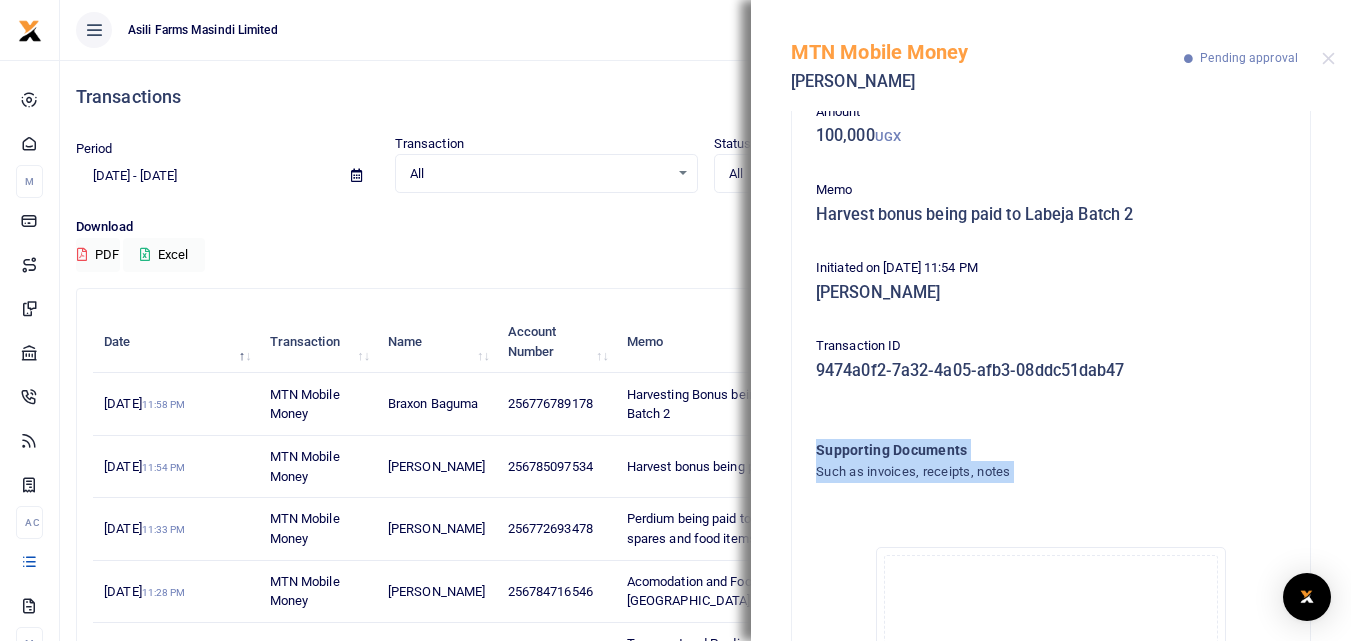 drag, startPoint x: 1334, startPoint y: 392, endPoint x: 1311, endPoint y: 530, distance: 139.90353 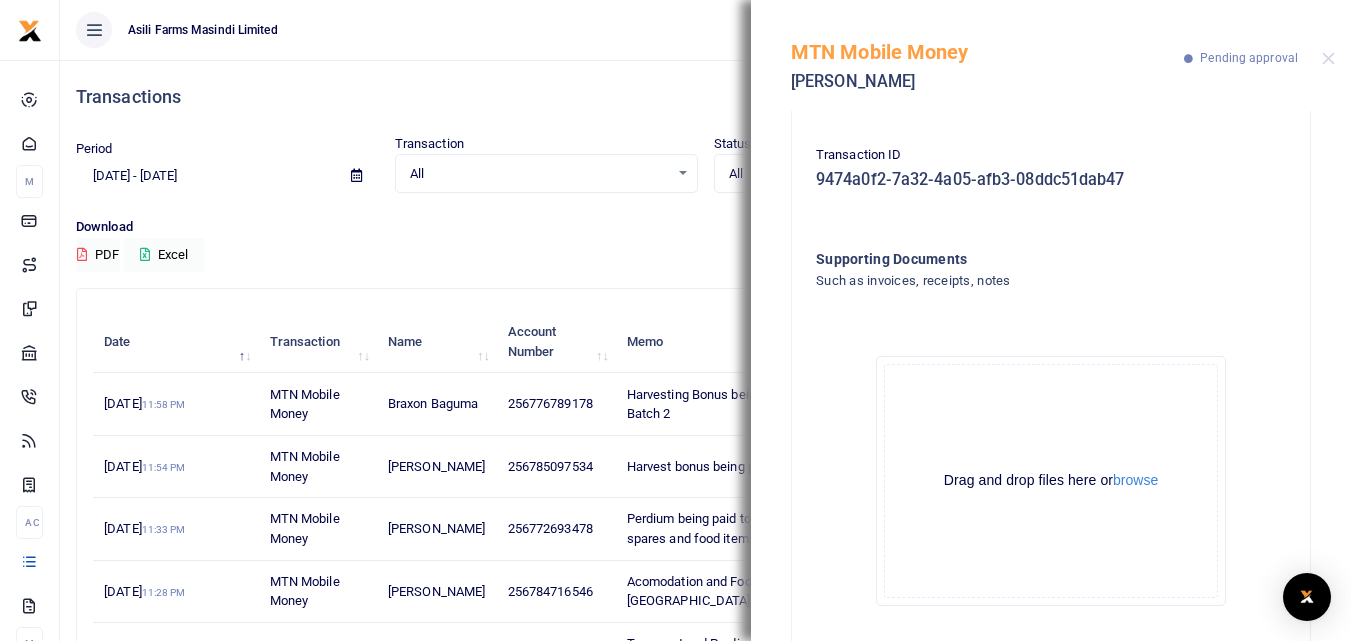 scroll, scrollTop: 345, scrollLeft: 0, axis: vertical 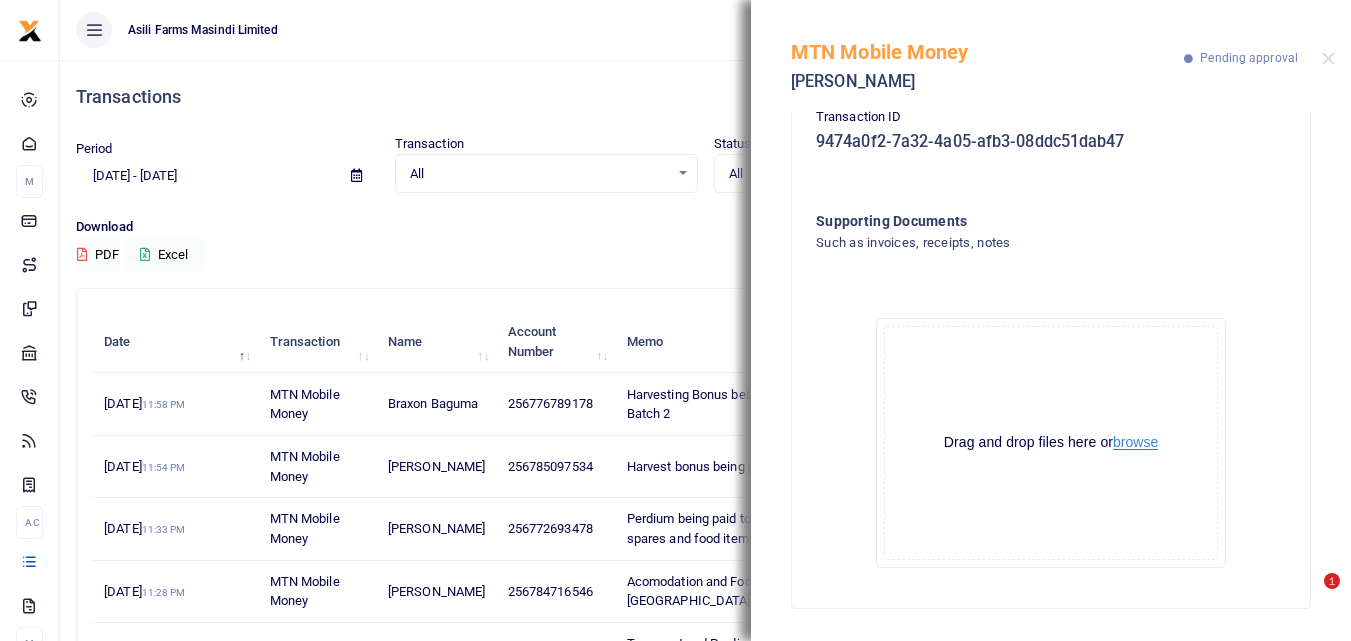 click on "browse" at bounding box center (1135, 442) 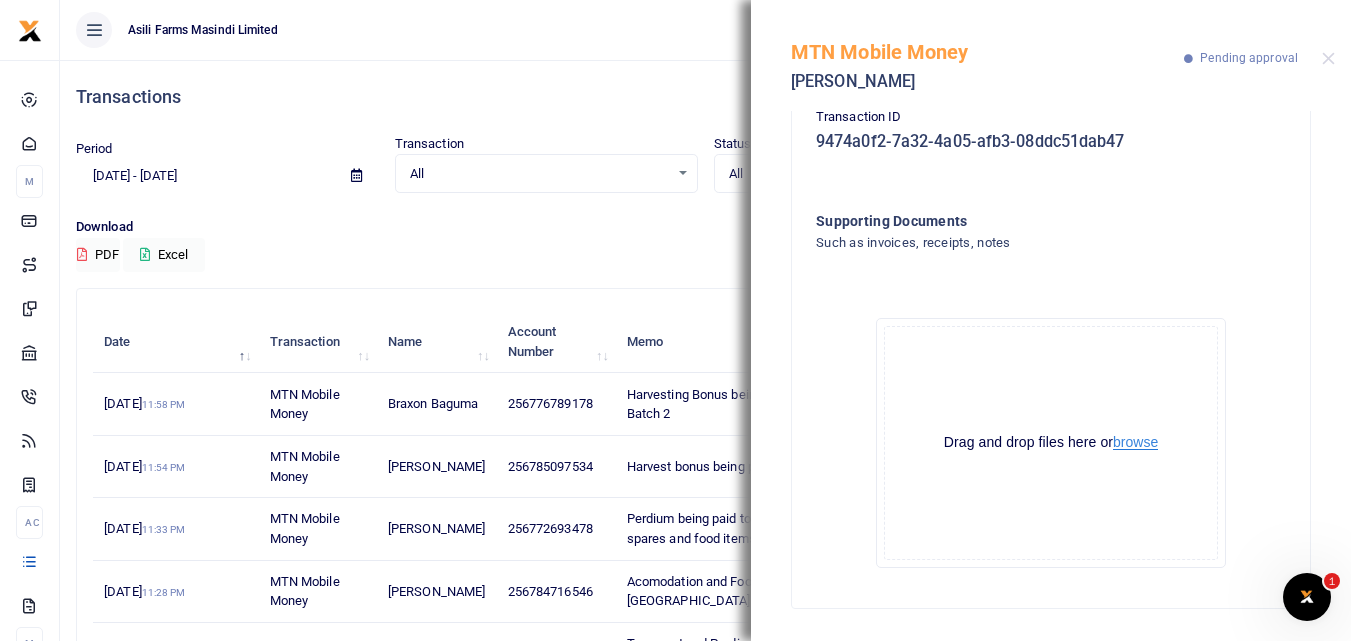 scroll, scrollTop: 0, scrollLeft: 0, axis: both 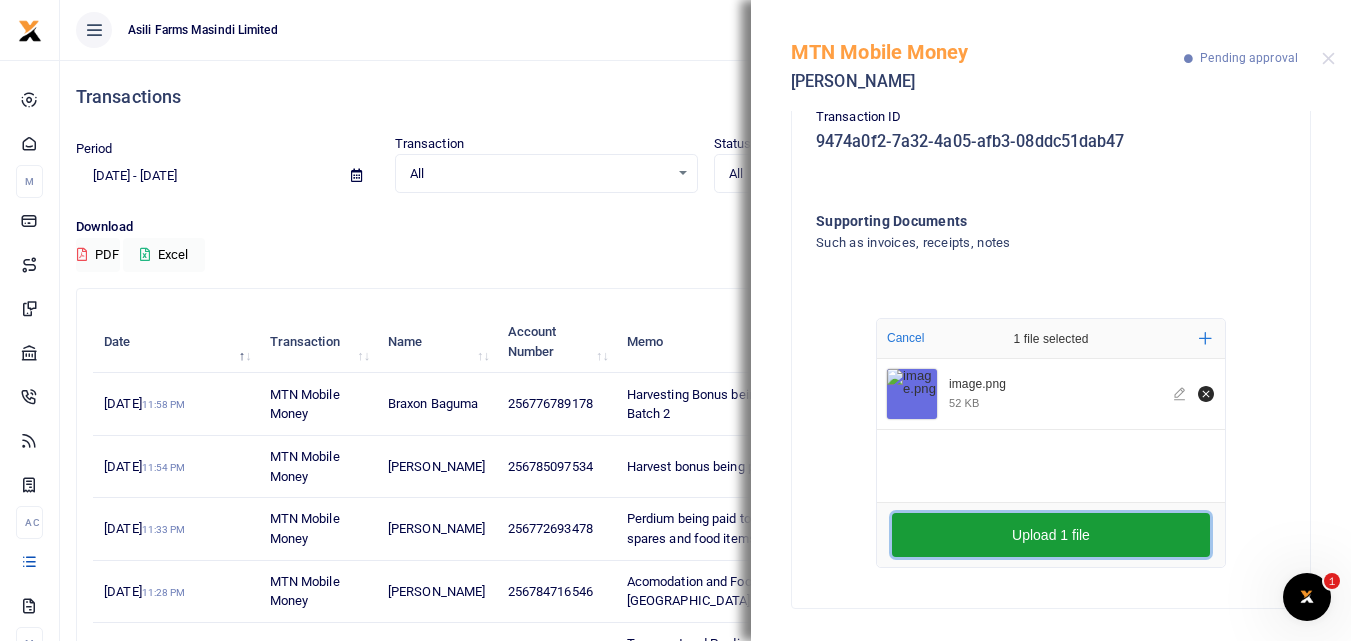 click on "Upload 1 file" at bounding box center (1051, 535) 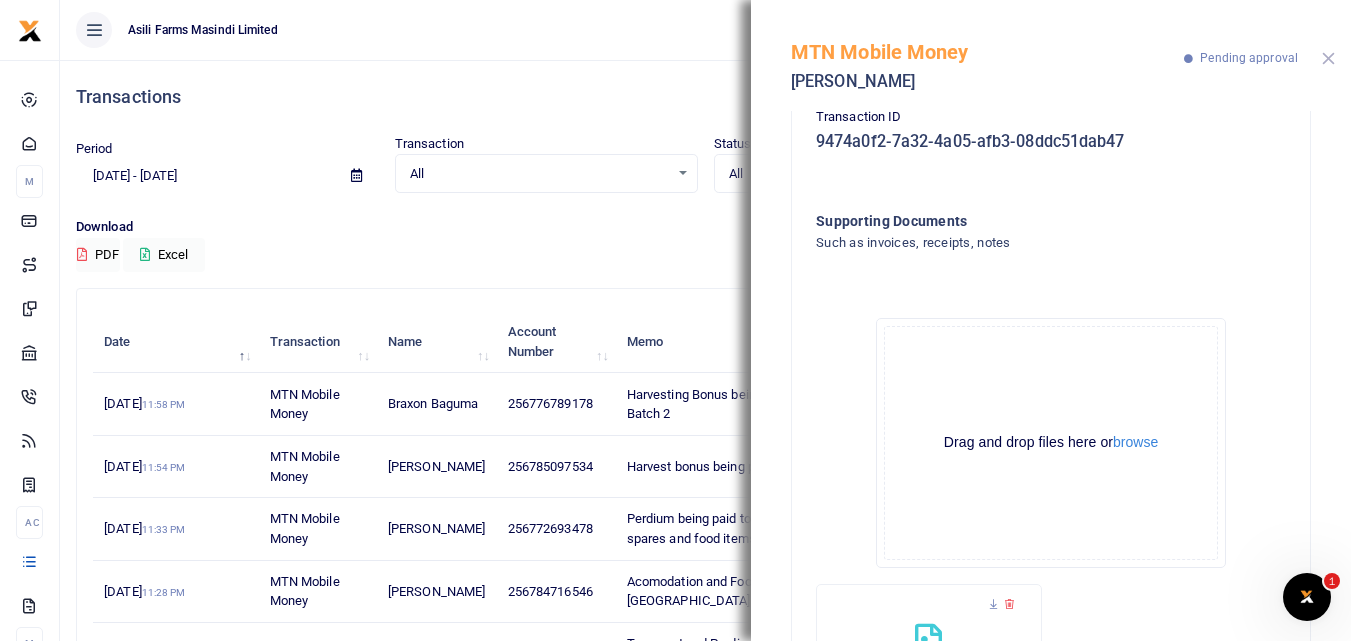 click at bounding box center [1328, 58] 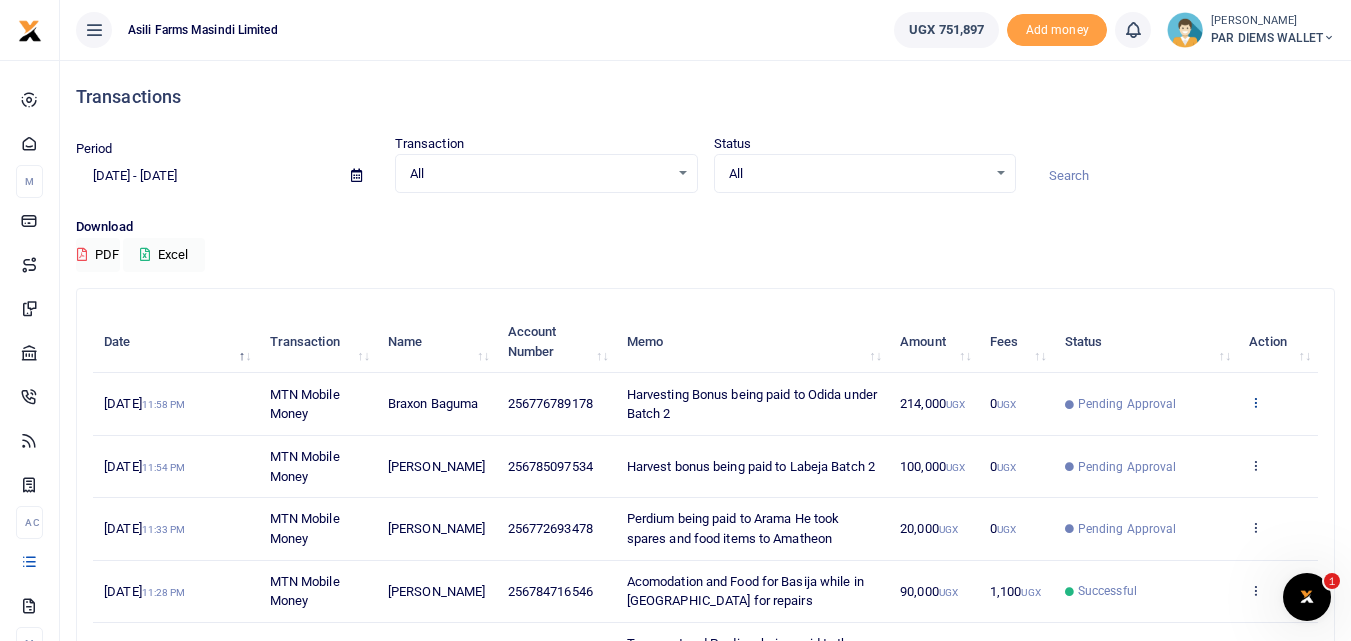 click at bounding box center [1255, 402] 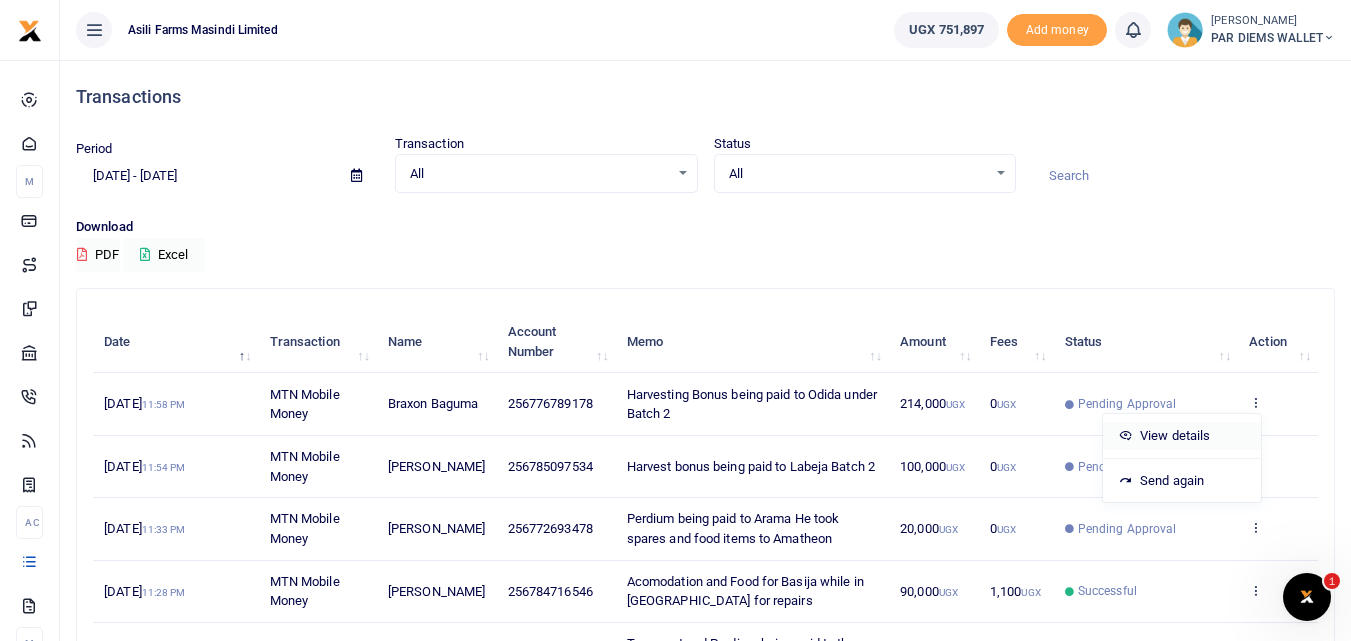 click on "View details" at bounding box center (1182, 436) 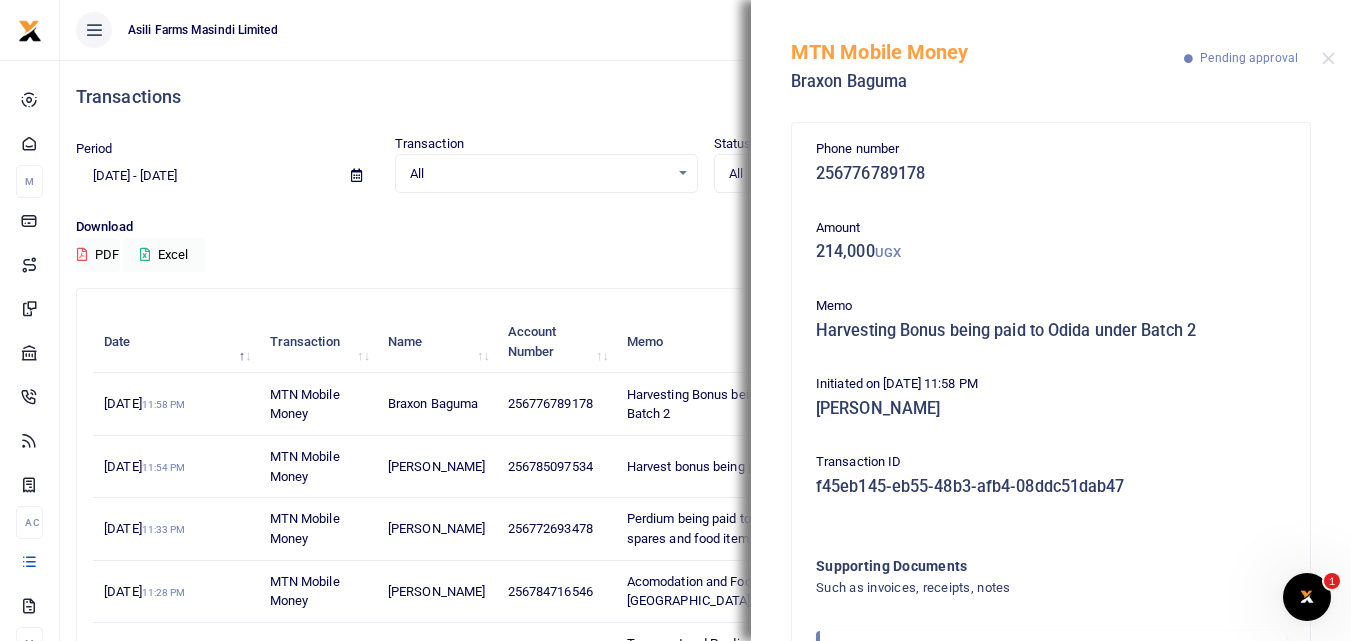 scroll, scrollTop: 119, scrollLeft: 0, axis: vertical 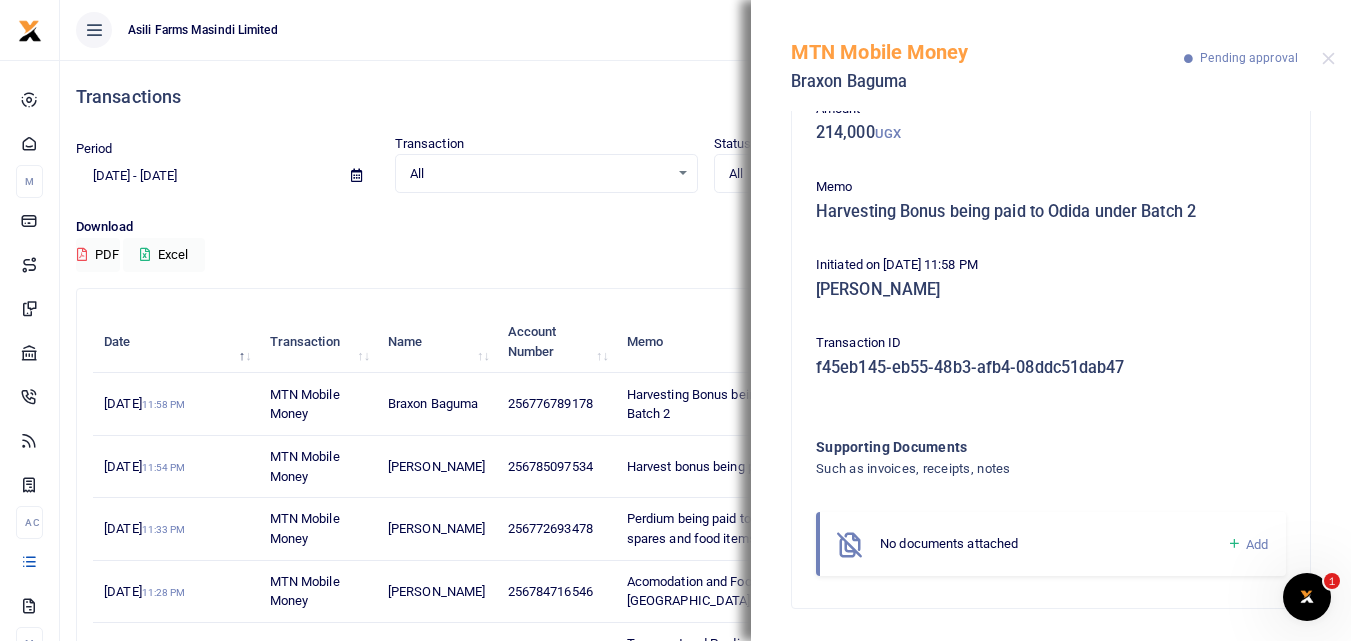 click at bounding box center (1234, 544) 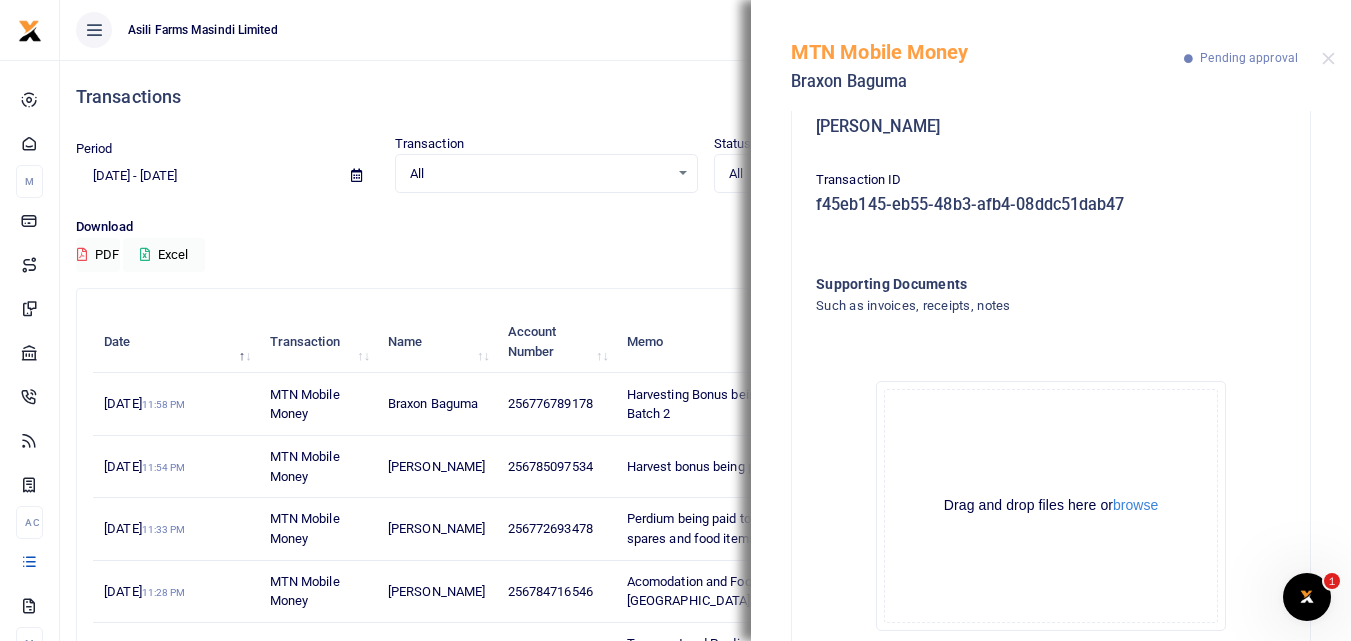 scroll, scrollTop: 345, scrollLeft: 0, axis: vertical 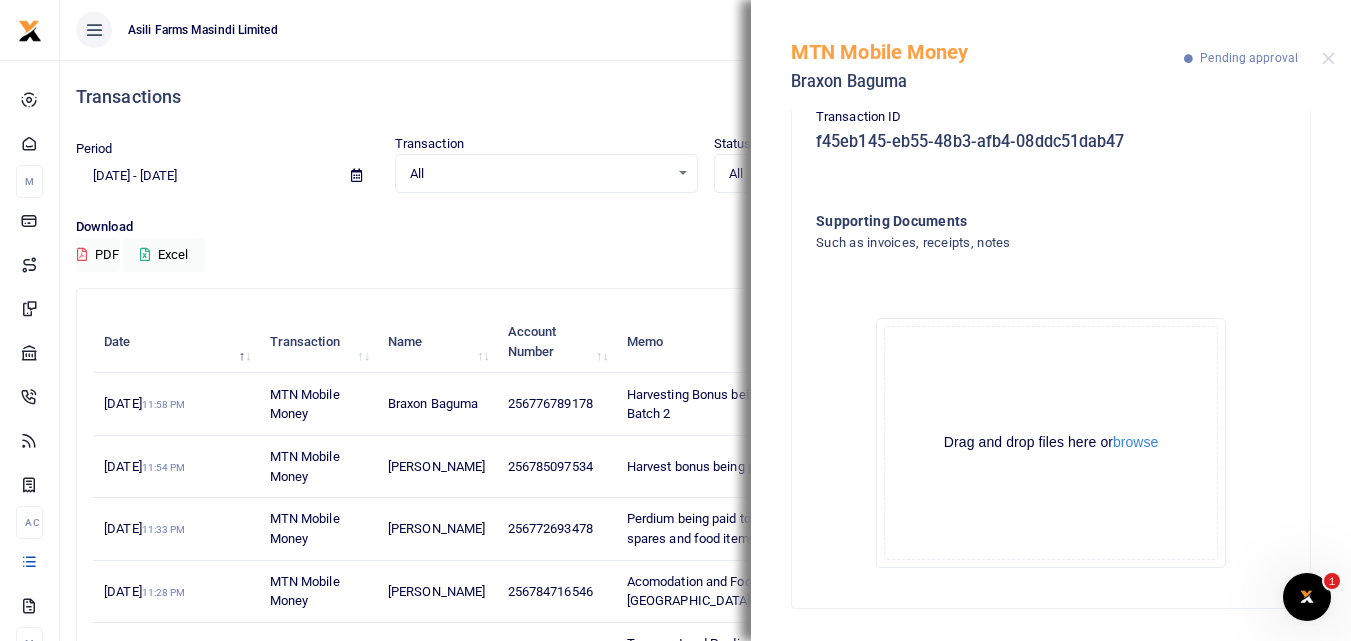 click on "Drag and drop files here or  browse Powered by  Uppy" 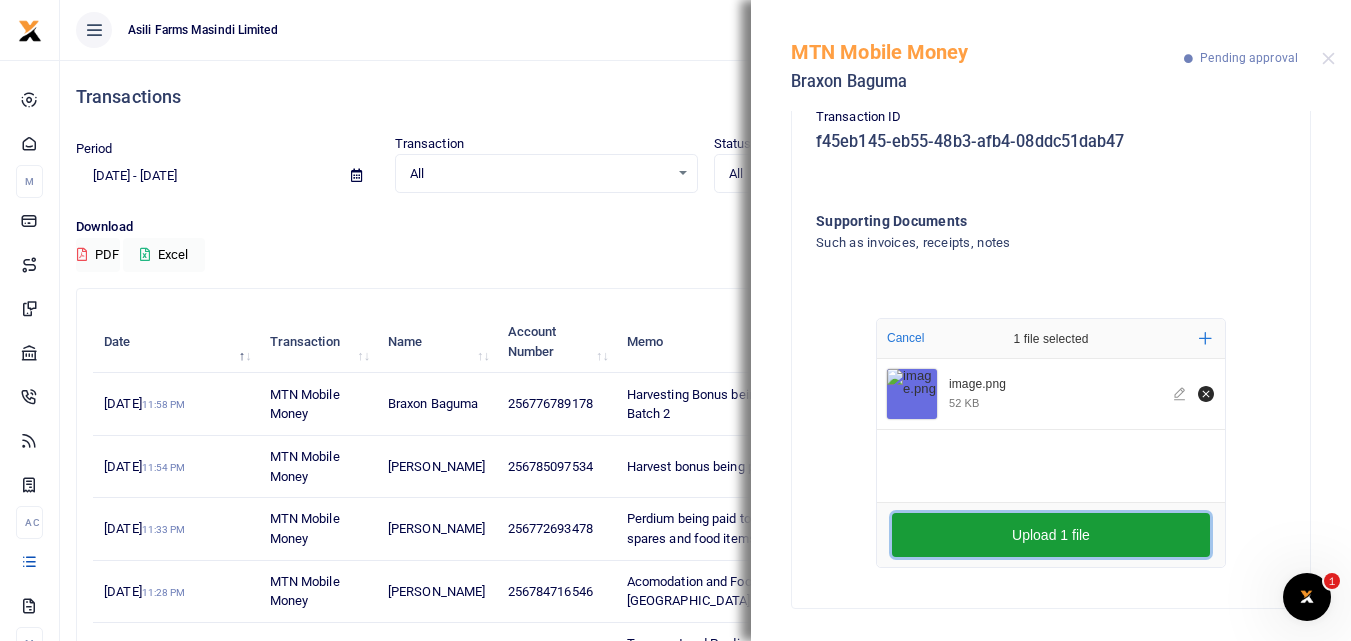 click on "Upload 1 file" at bounding box center (1051, 535) 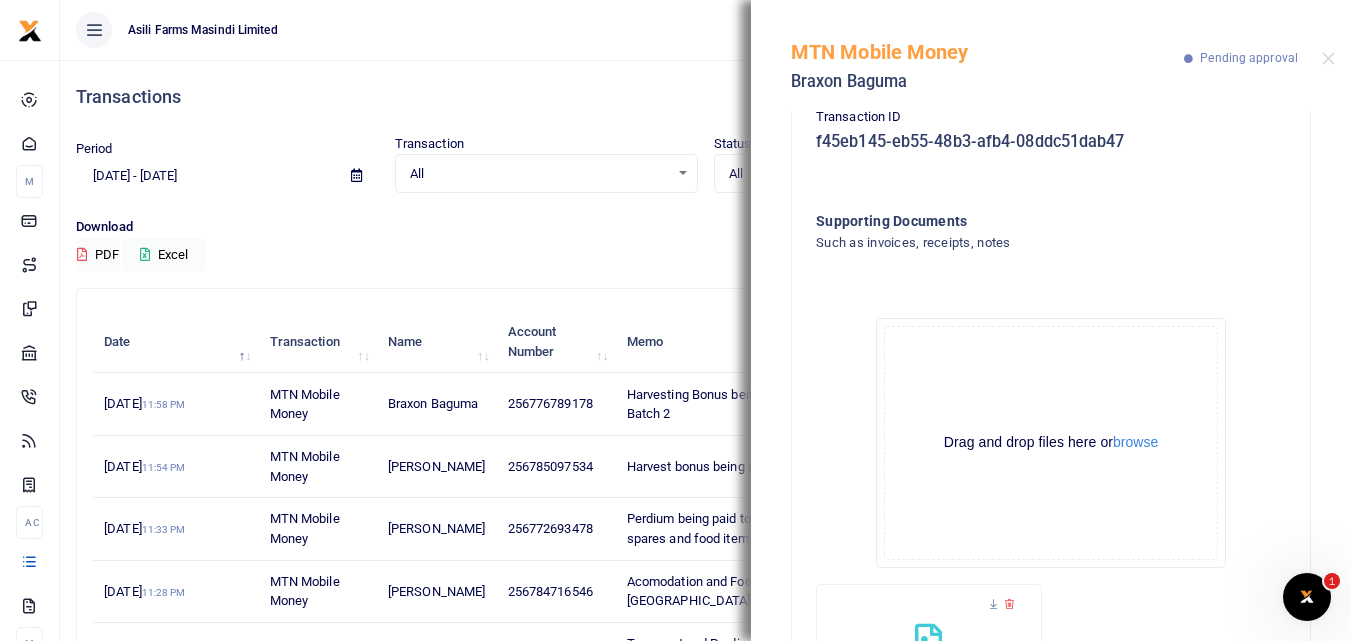 click on "MTN Mobile Money
Braxon Baguma
Pending approval" at bounding box center (1051, 55) 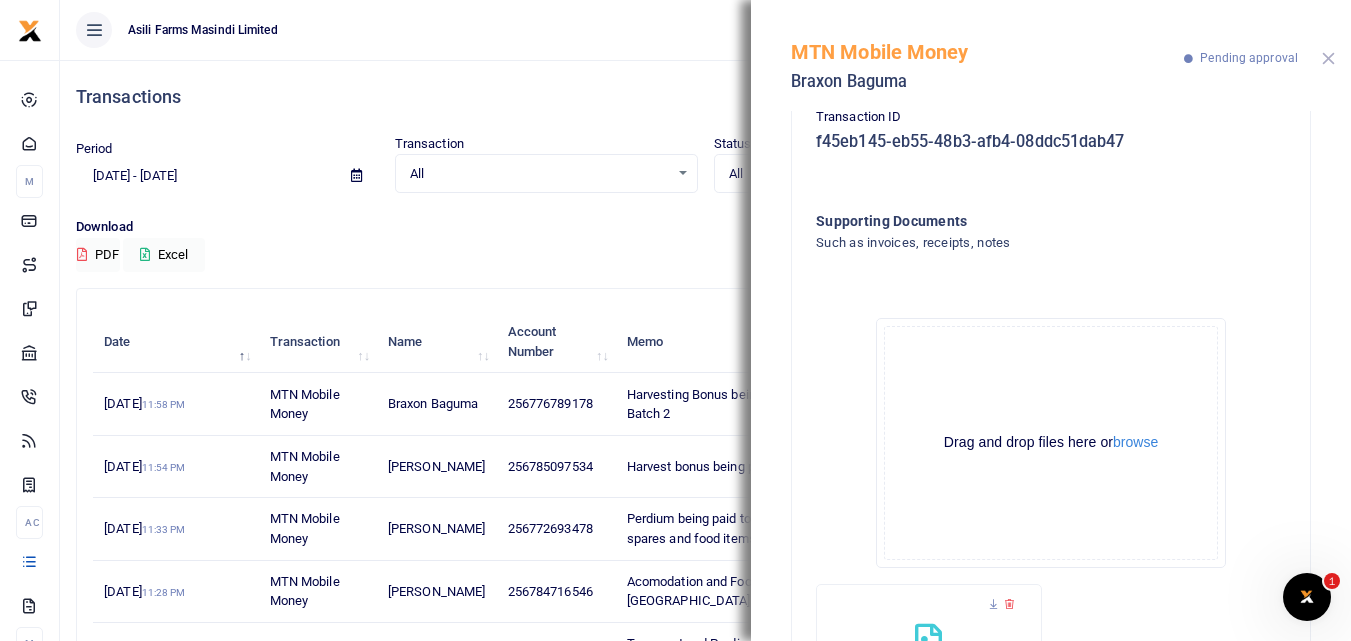 click at bounding box center [1328, 58] 